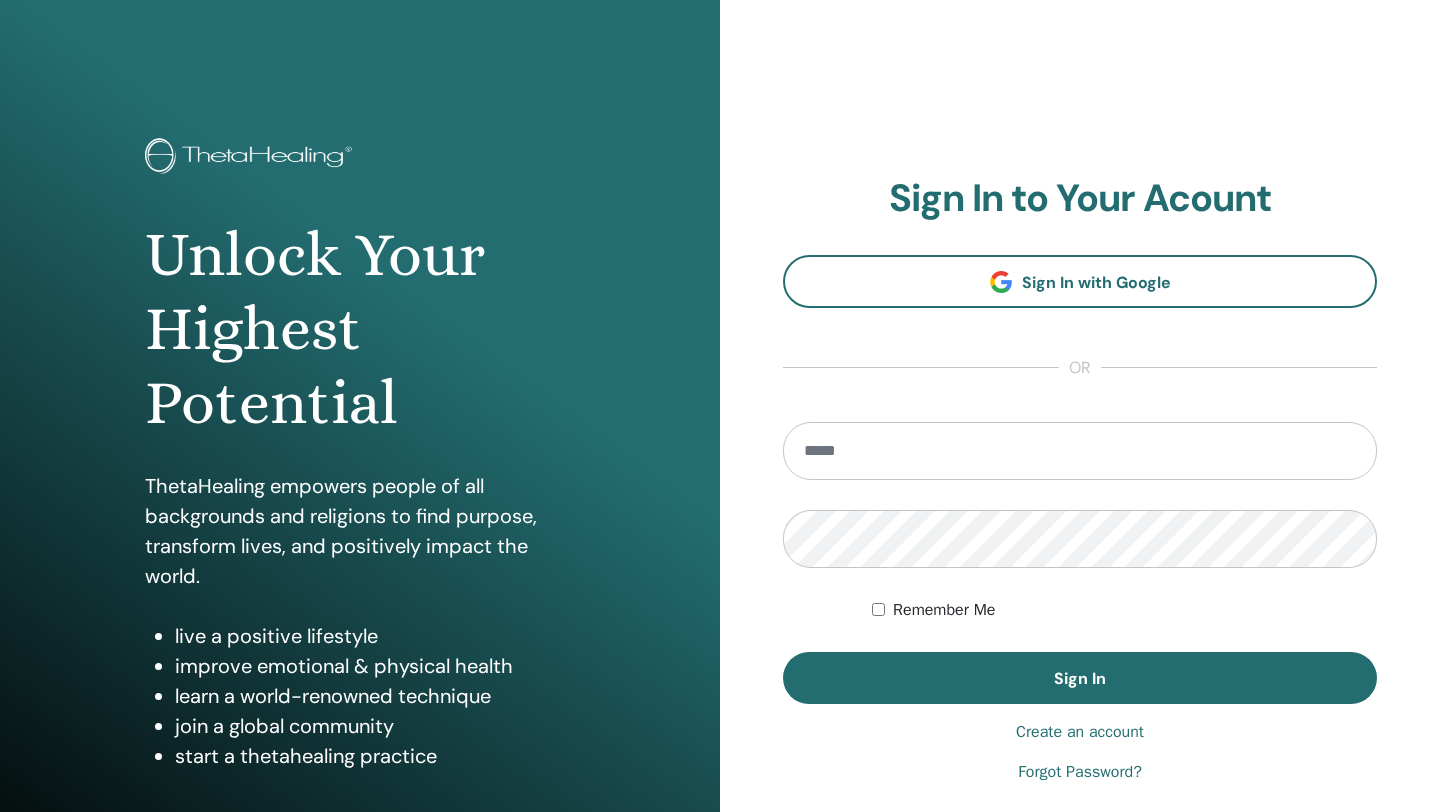 scroll, scrollTop: 0, scrollLeft: 0, axis: both 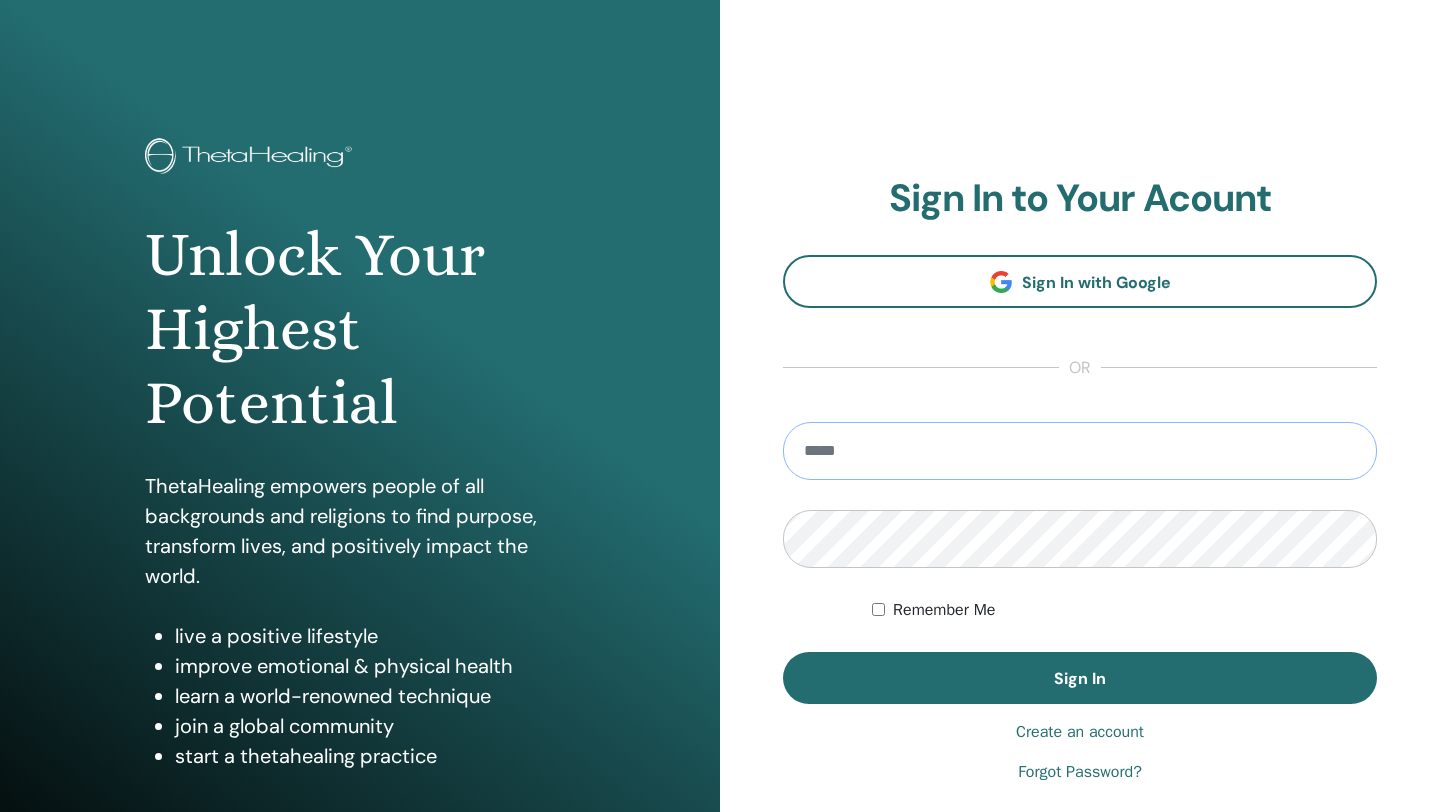 type on "**********" 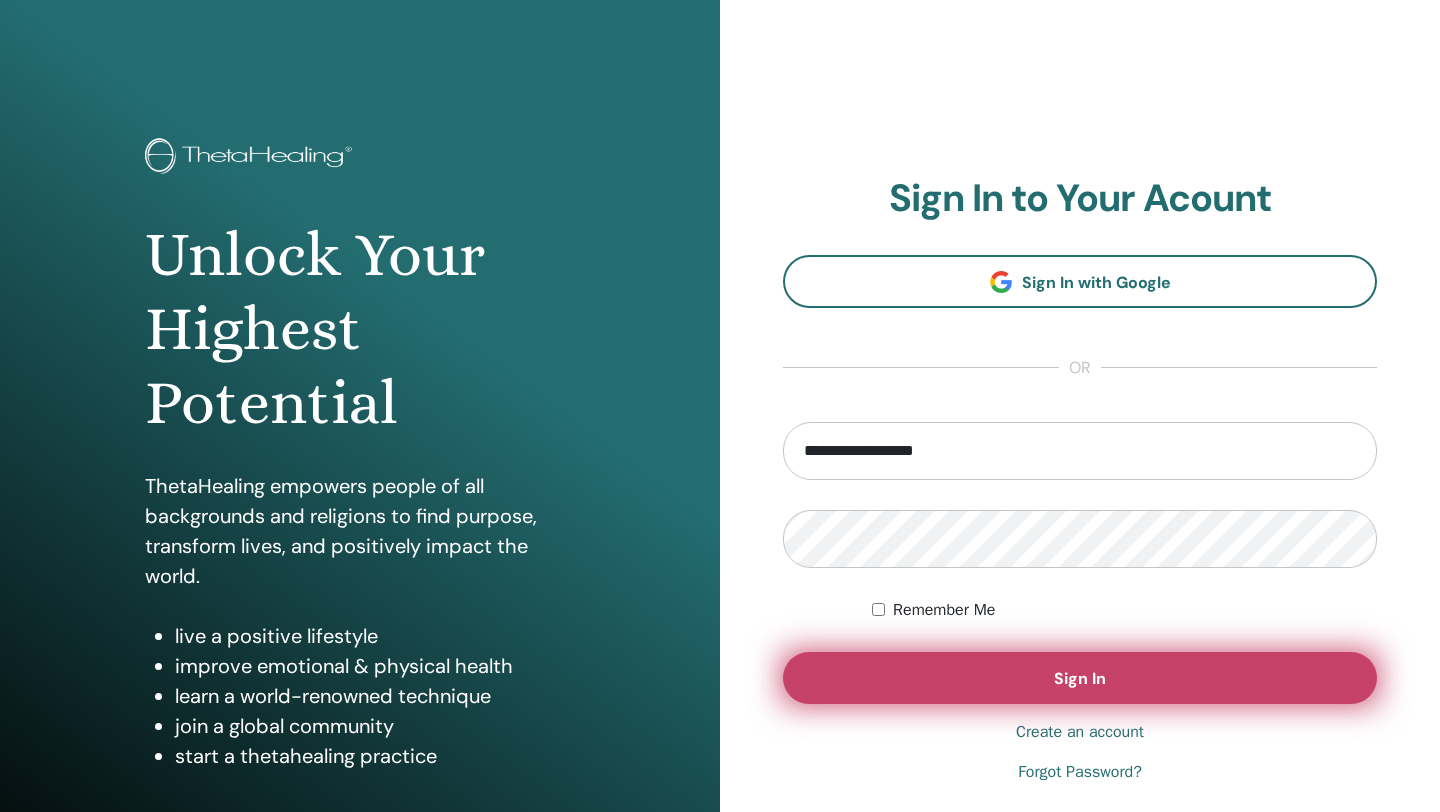 click on "Sign In" at bounding box center [1080, 678] 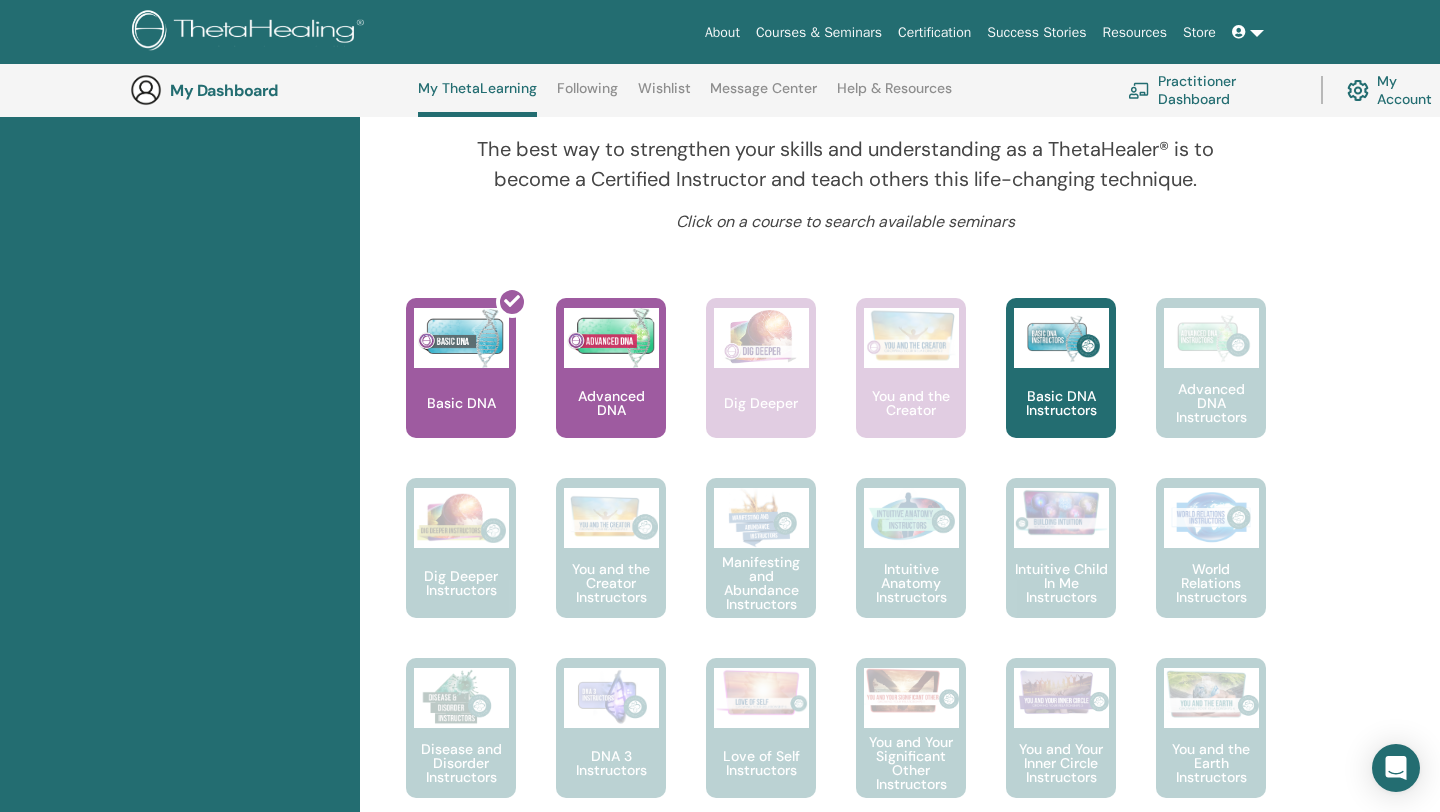 scroll, scrollTop: 694, scrollLeft: 0, axis: vertical 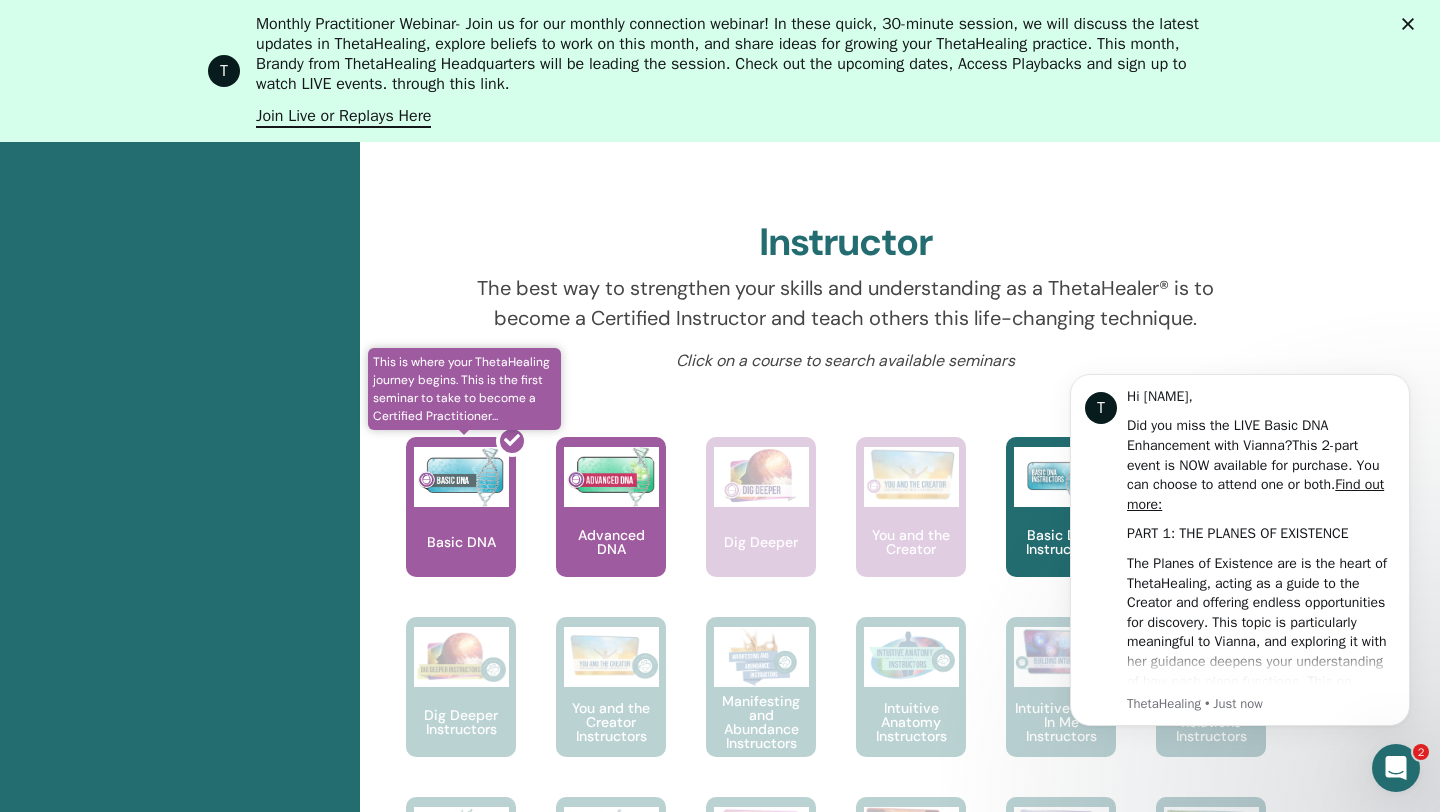 click at bounding box center (473, 515) 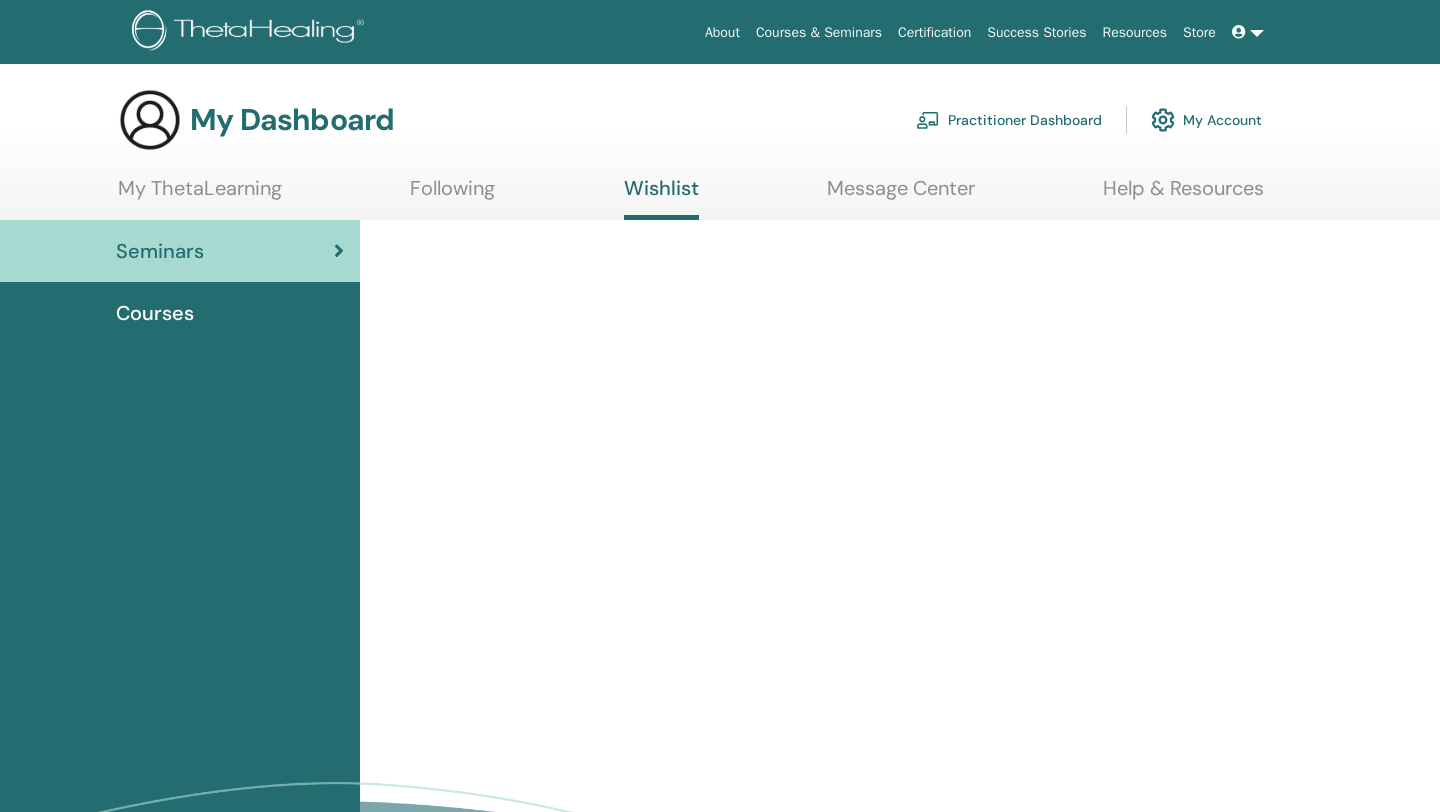 scroll, scrollTop: 0, scrollLeft: 0, axis: both 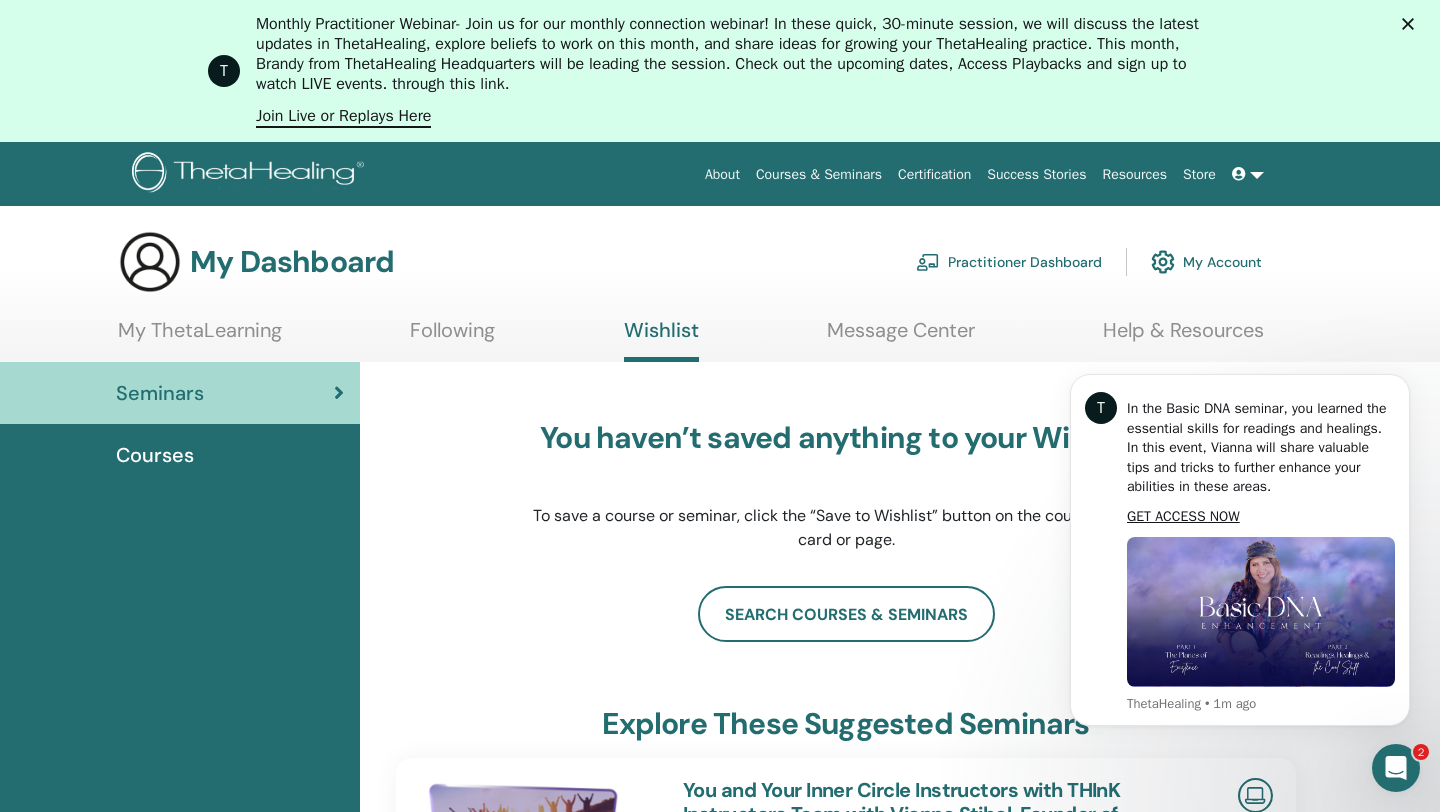 click 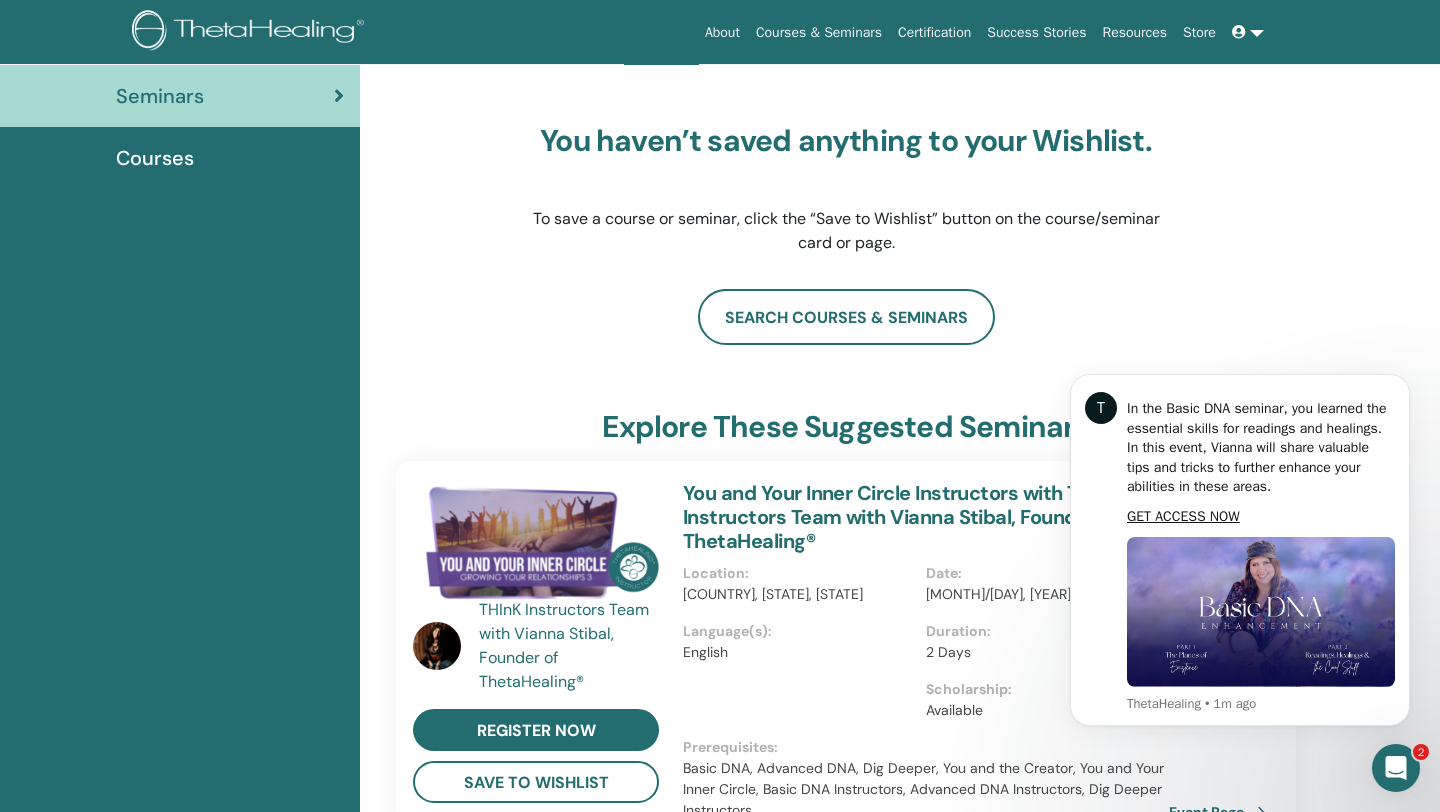 scroll, scrollTop: 0, scrollLeft: 0, axis: both 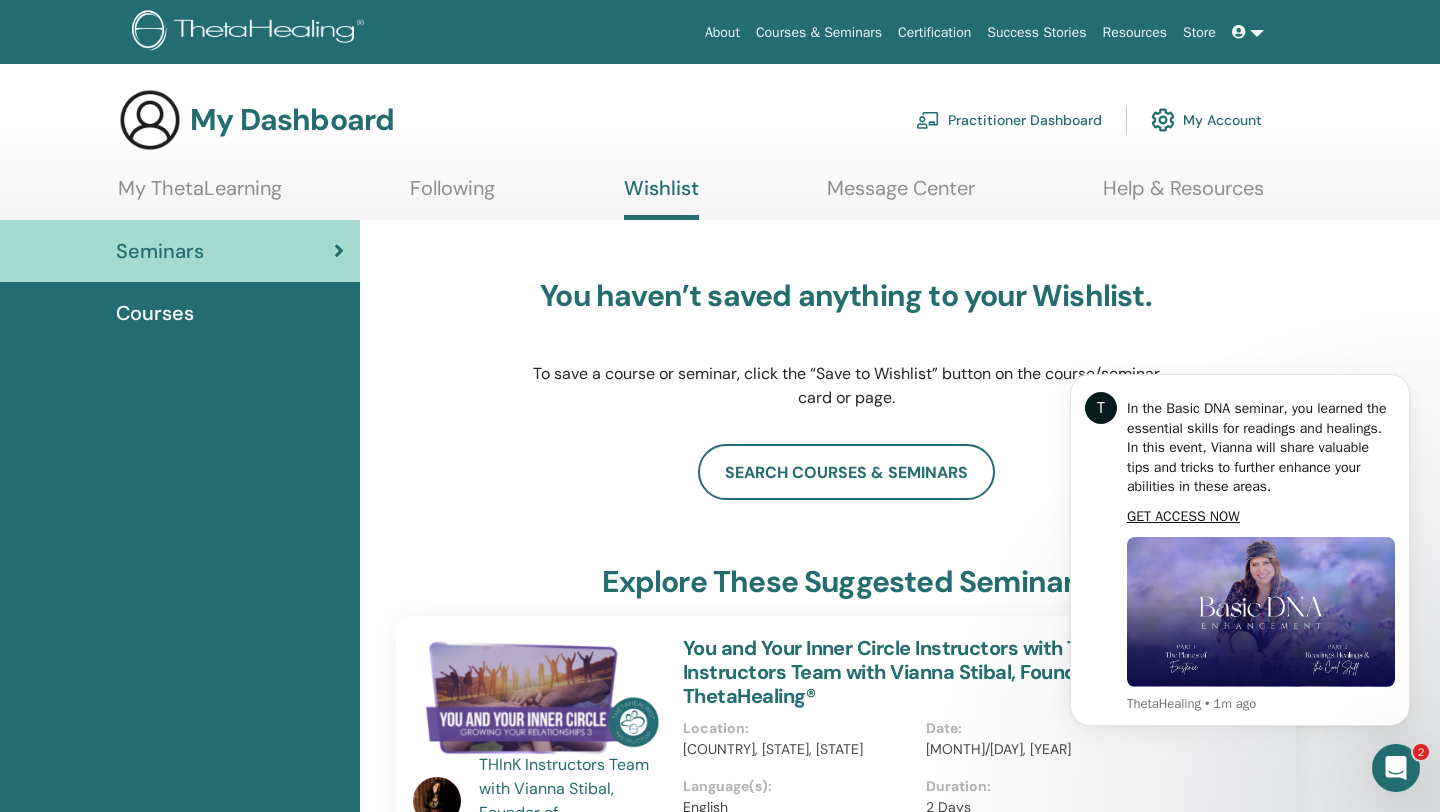 click at bounding box center (1248, 32) 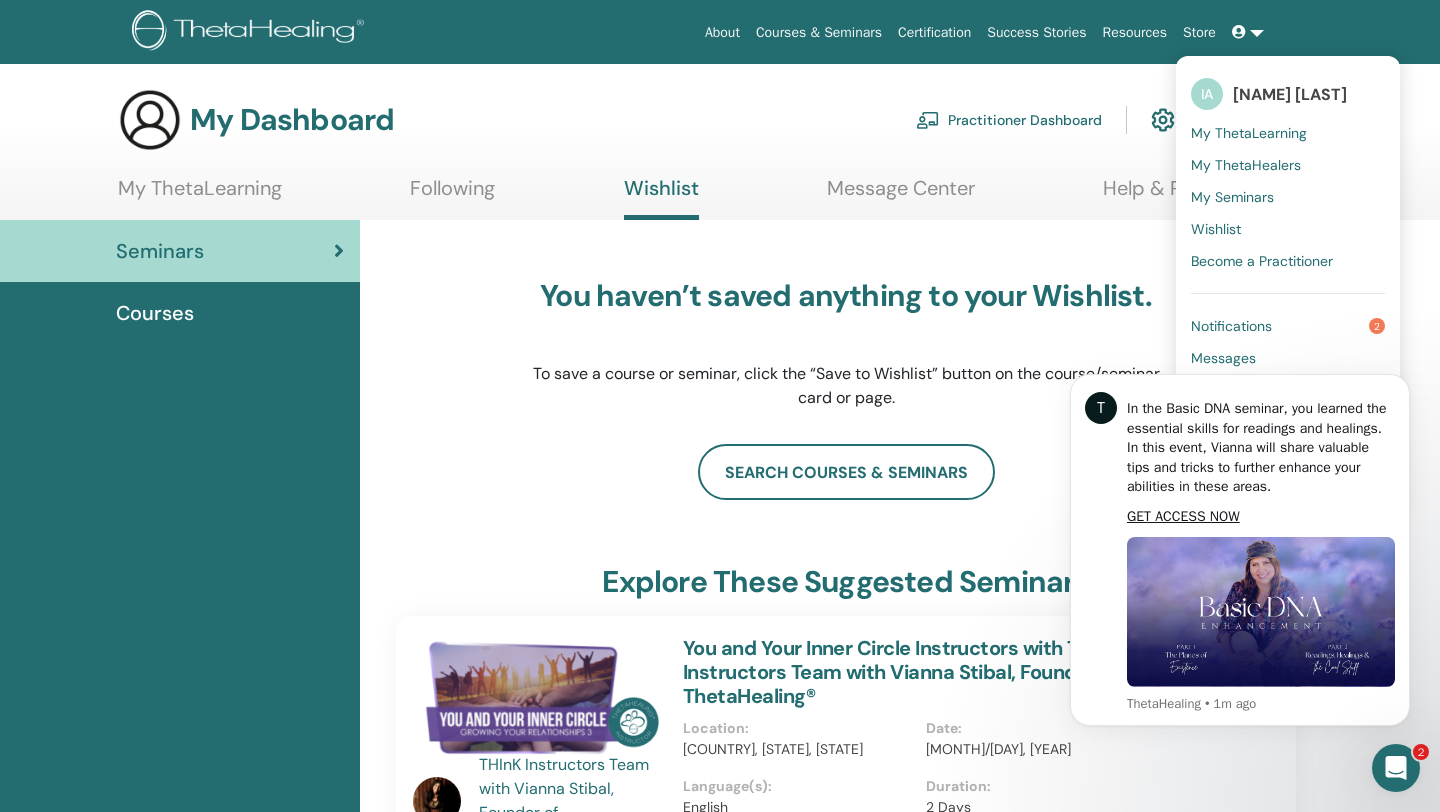 click on "Notifications" at bounding box center (1231, 326) 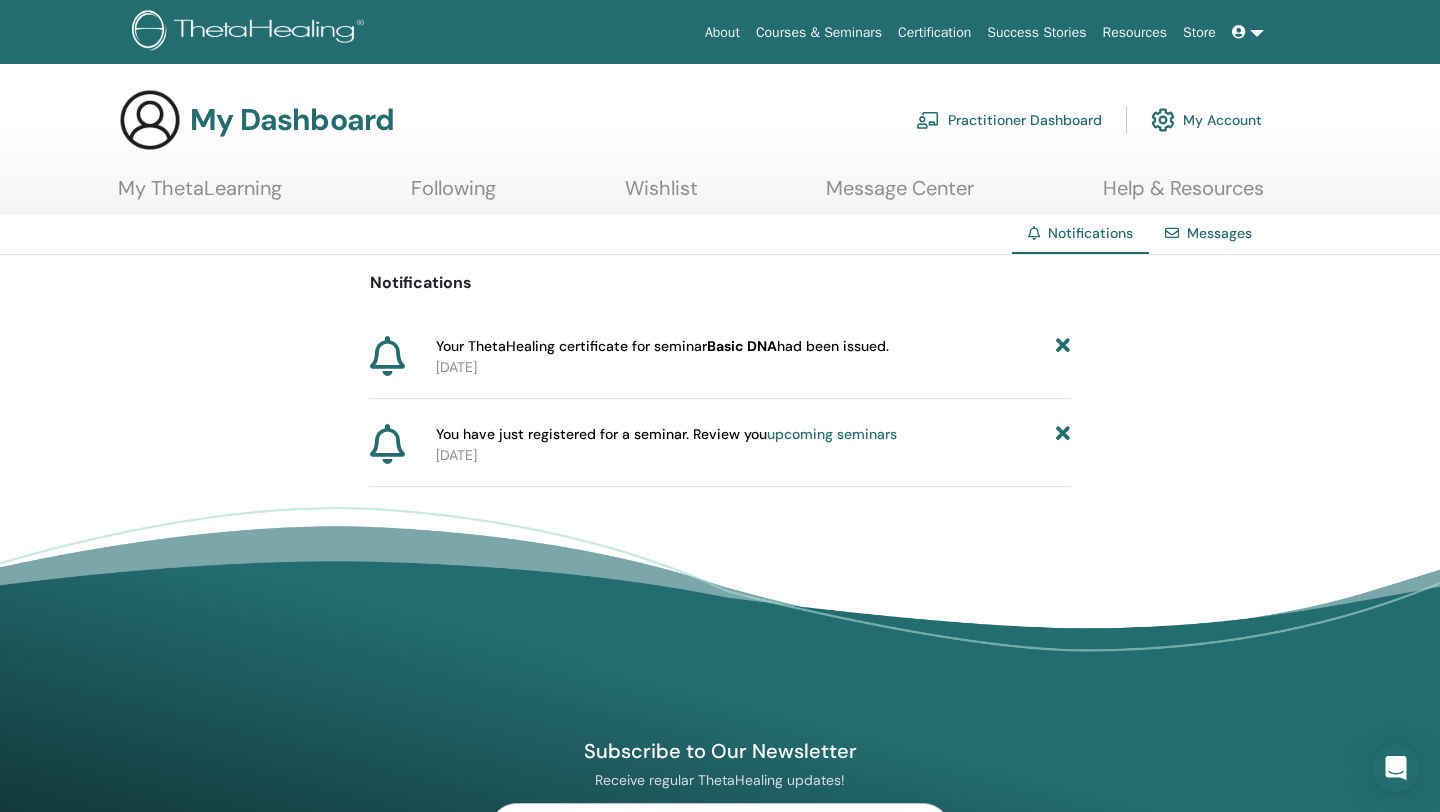 scroll, scrollTop: 0, scrollLeft: 0, axis: both 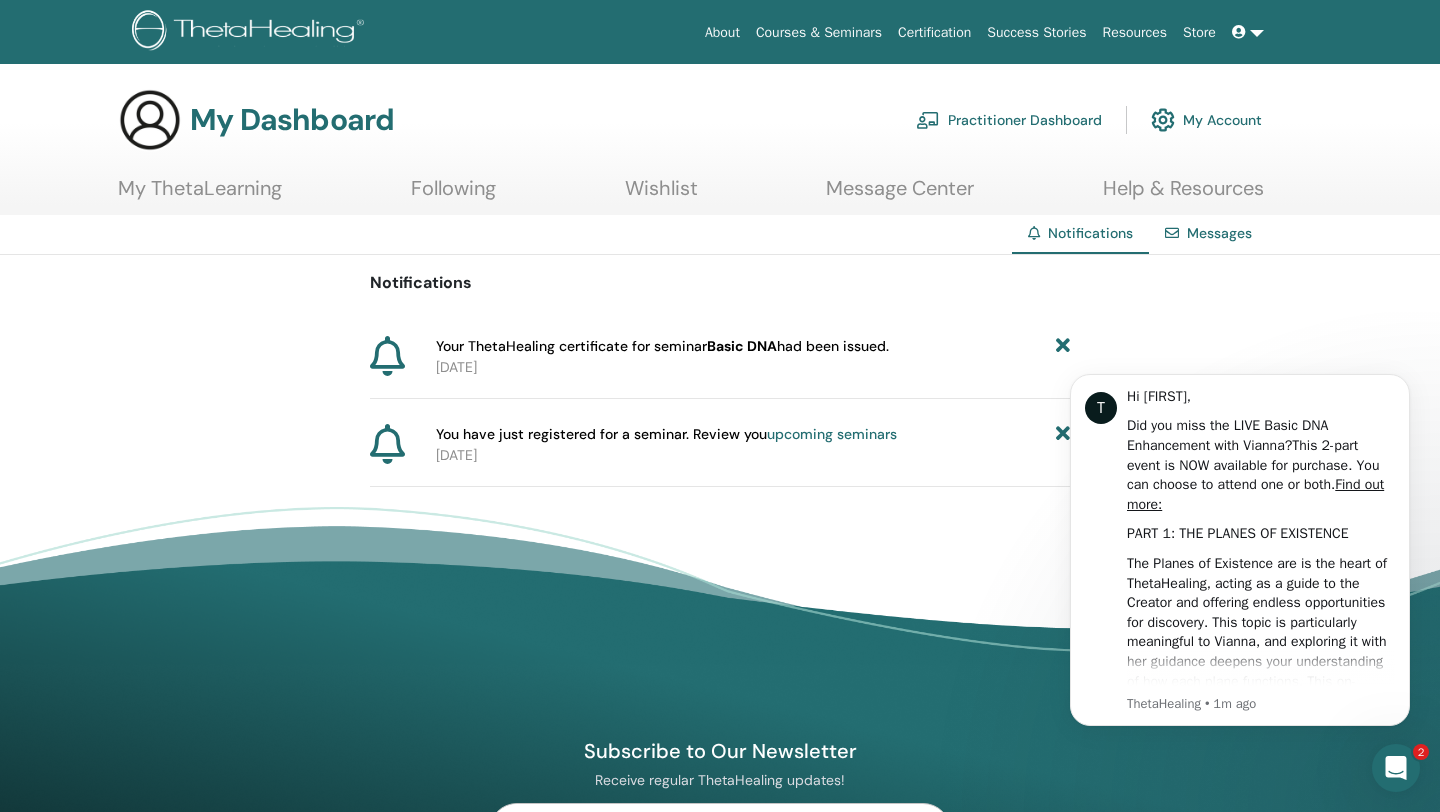 click on "Basic DNA" at bounding box center [742, 346] 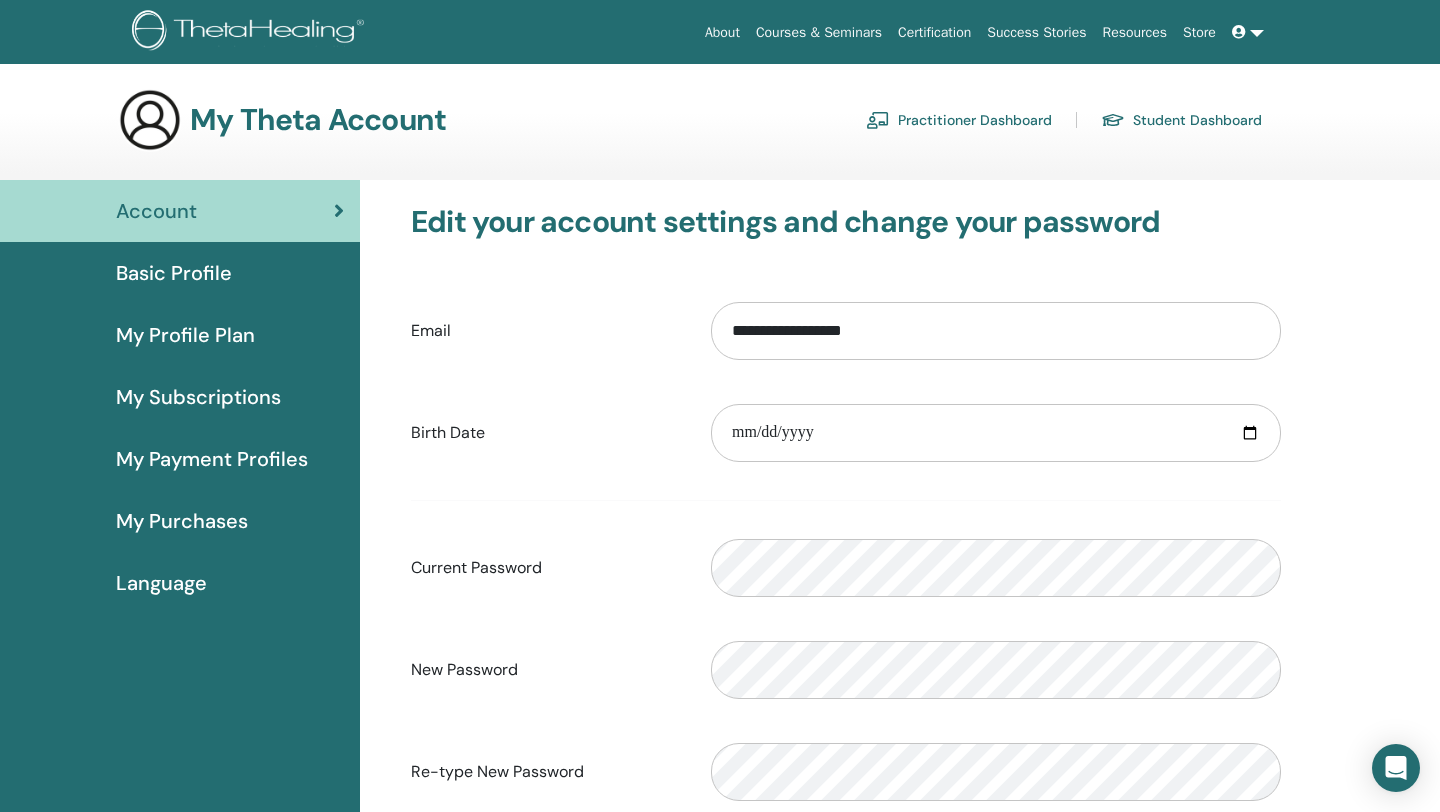 scroll, scrollTop: 0, scrollLeft: 0, axis: both 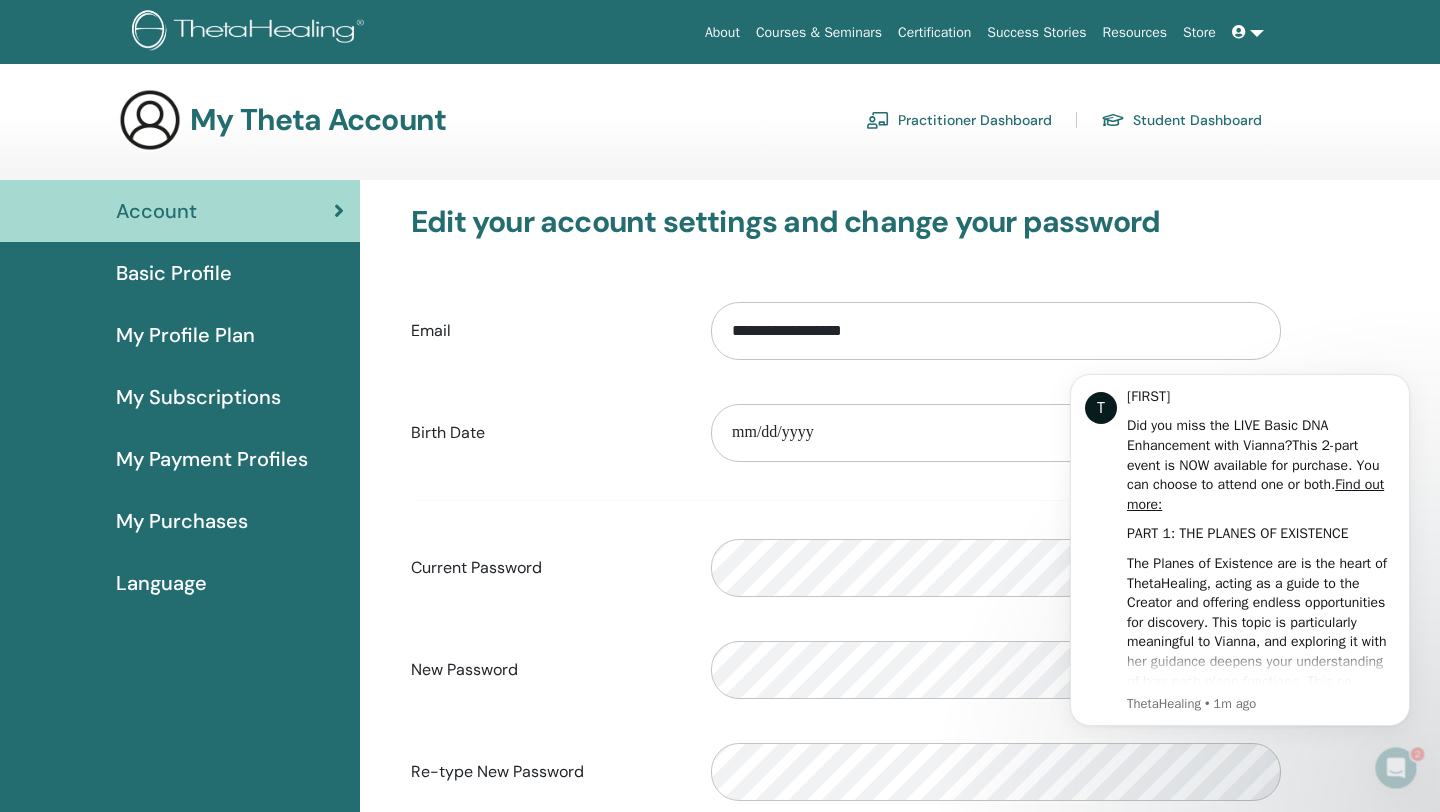 click on "My Subscriptions" at bounding box center [198, 397] 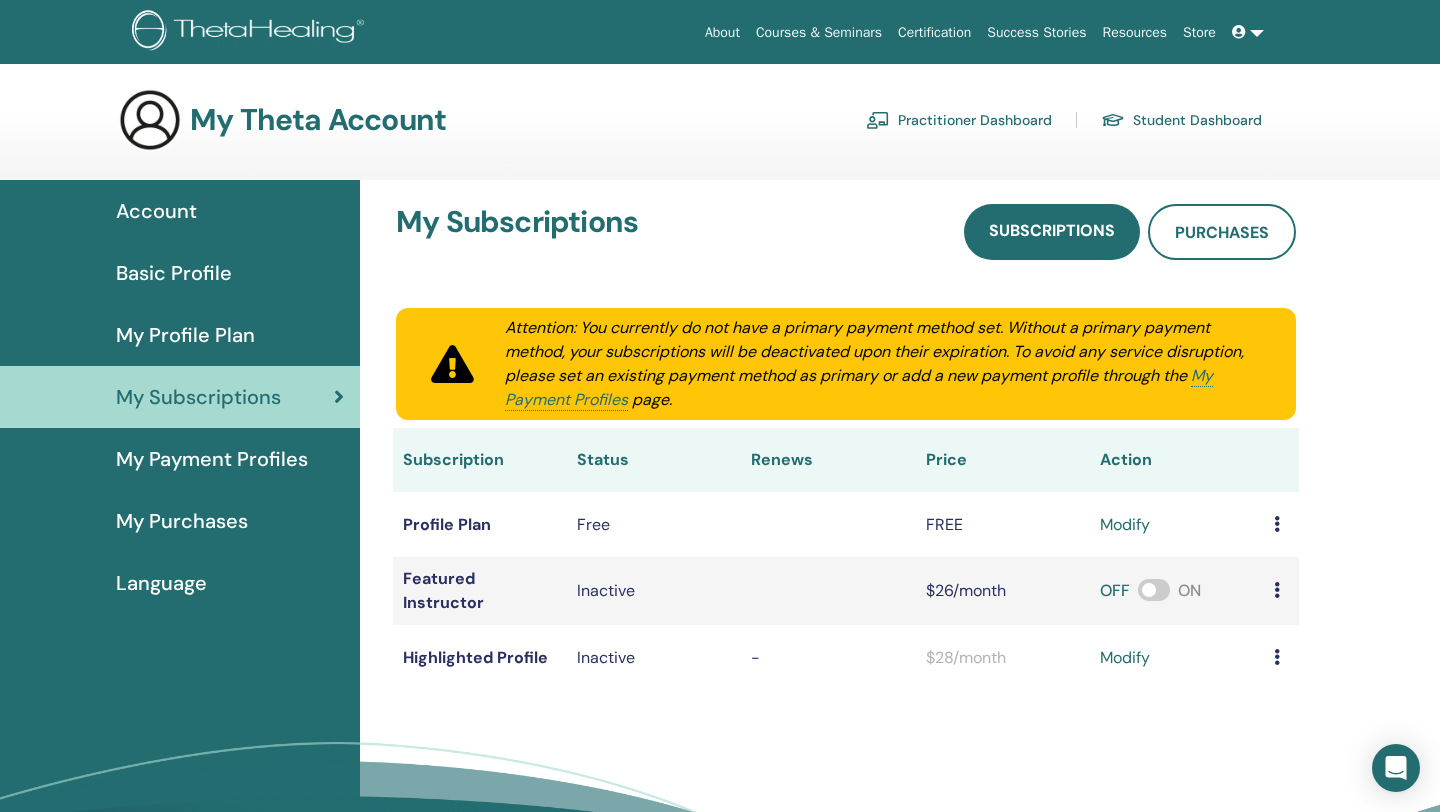 scroll, scrollTop: 0, scrollLeft: 0, axis: both 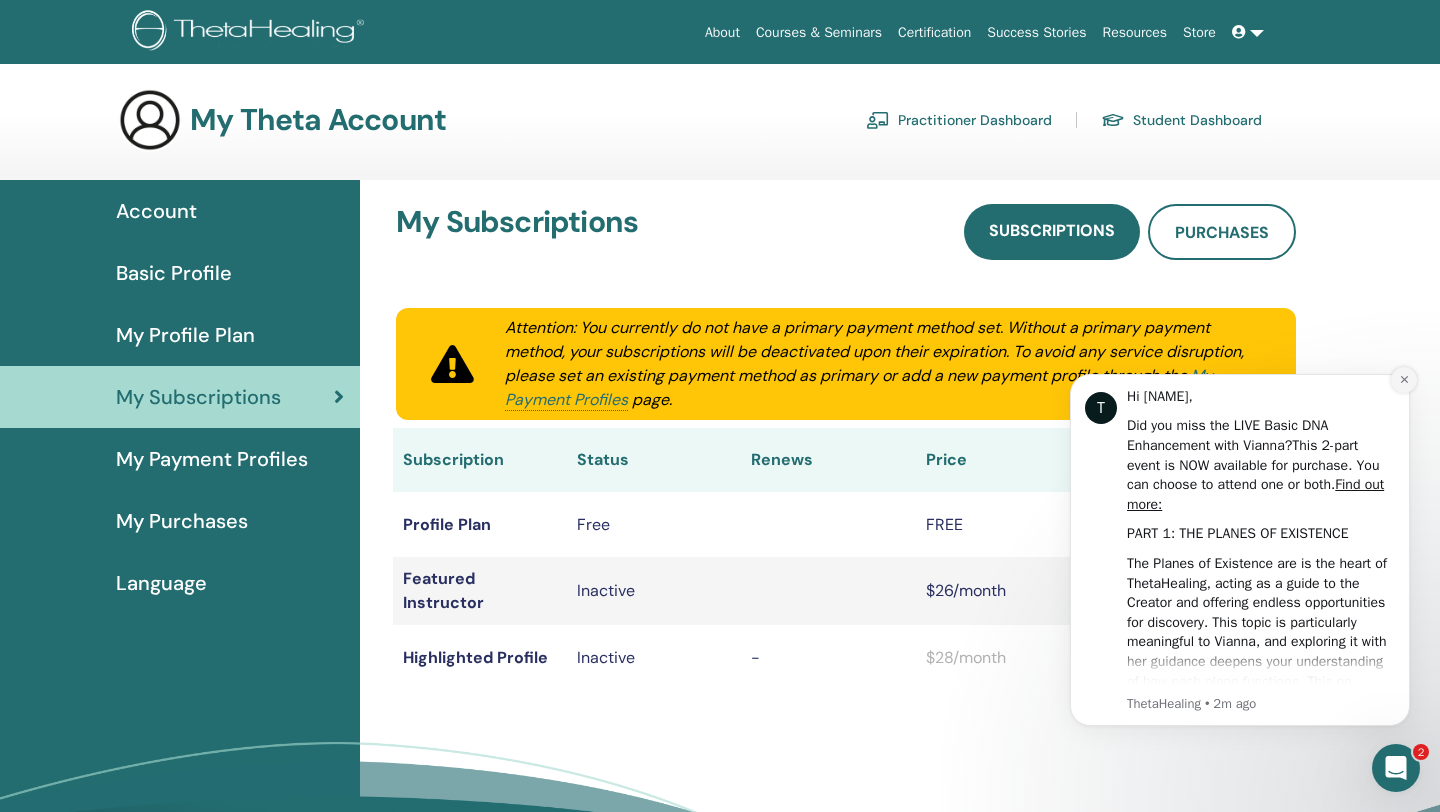 click 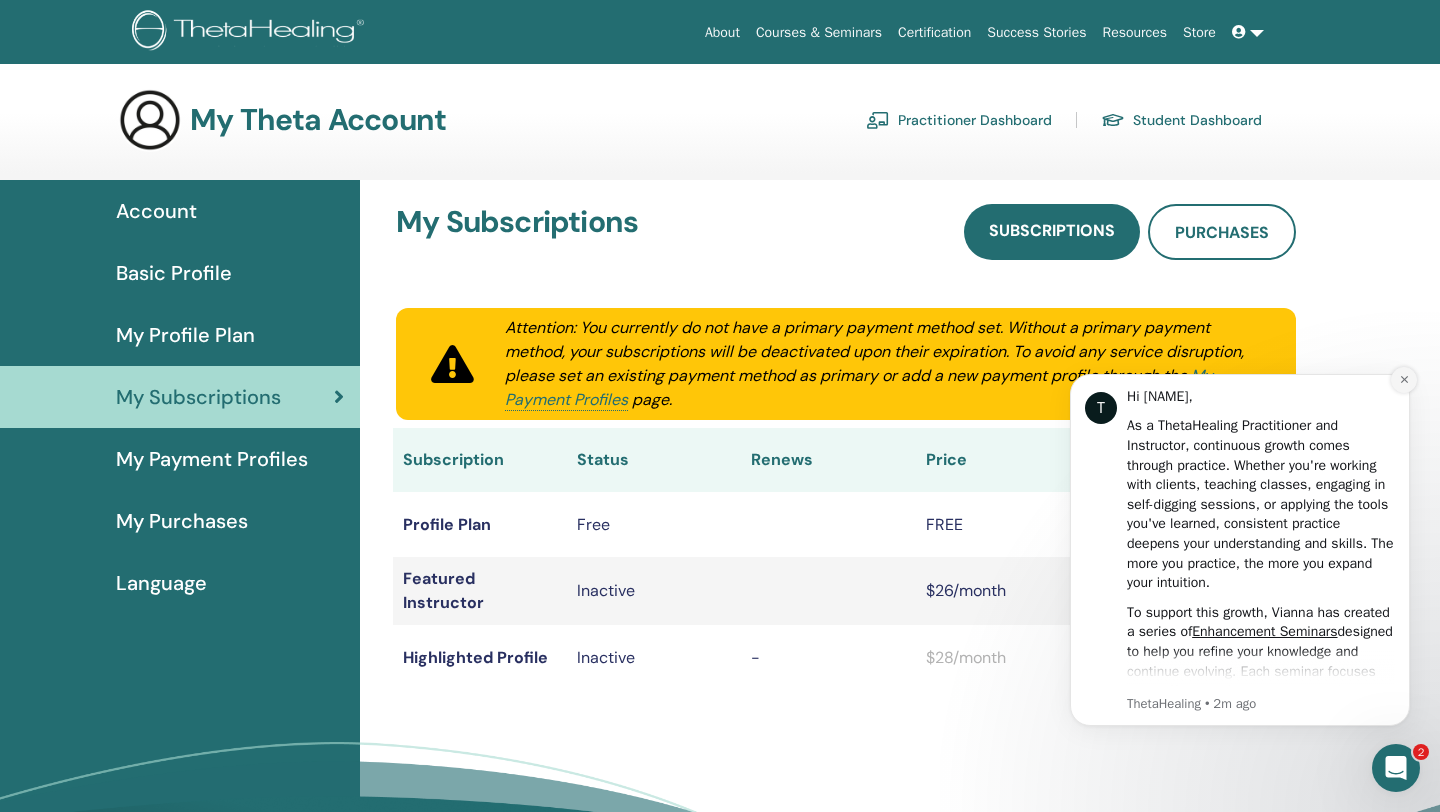 click 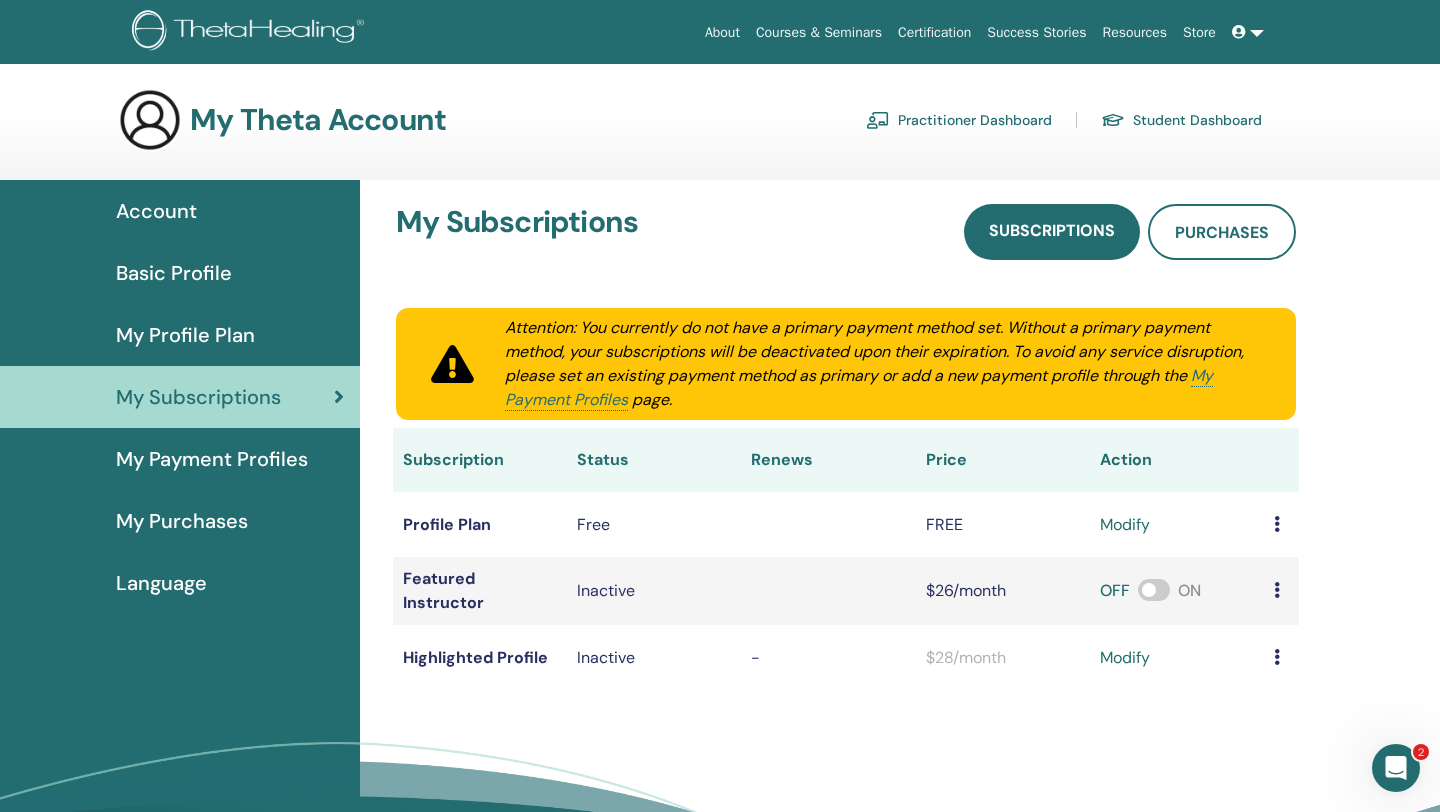 click at bounding box center (1277, 524) 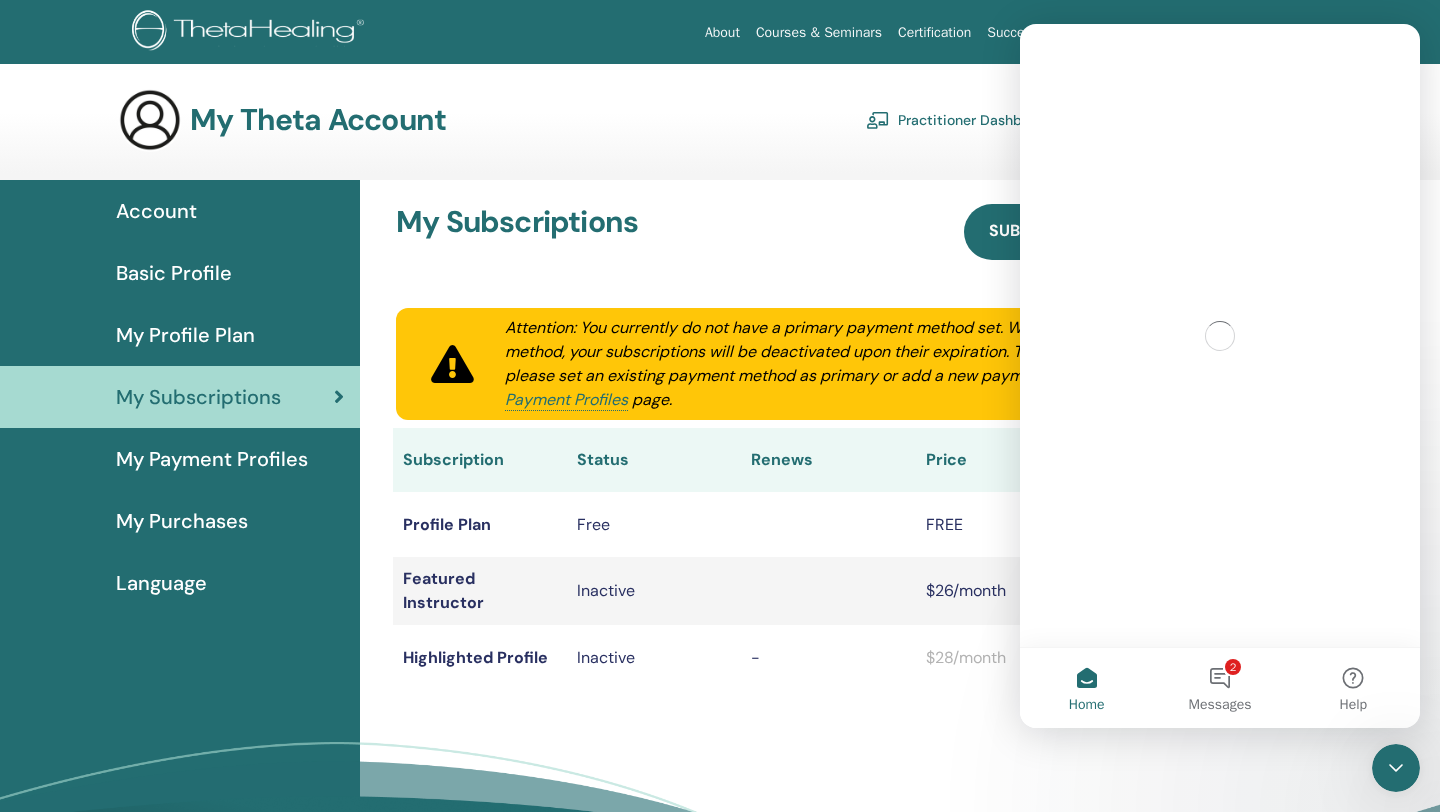 scroll, scrollTop: 0, scrollLeft: 0, axis: both 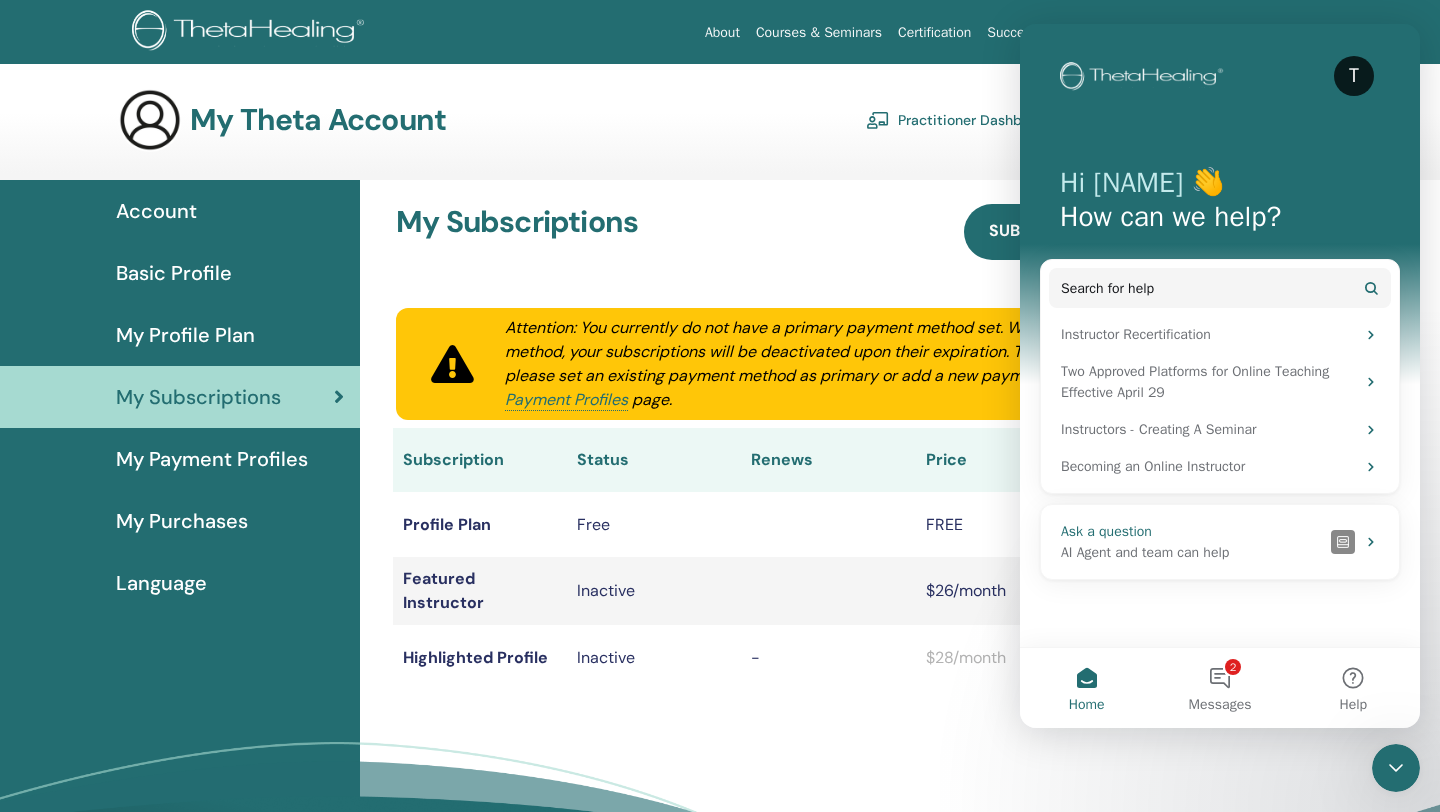click 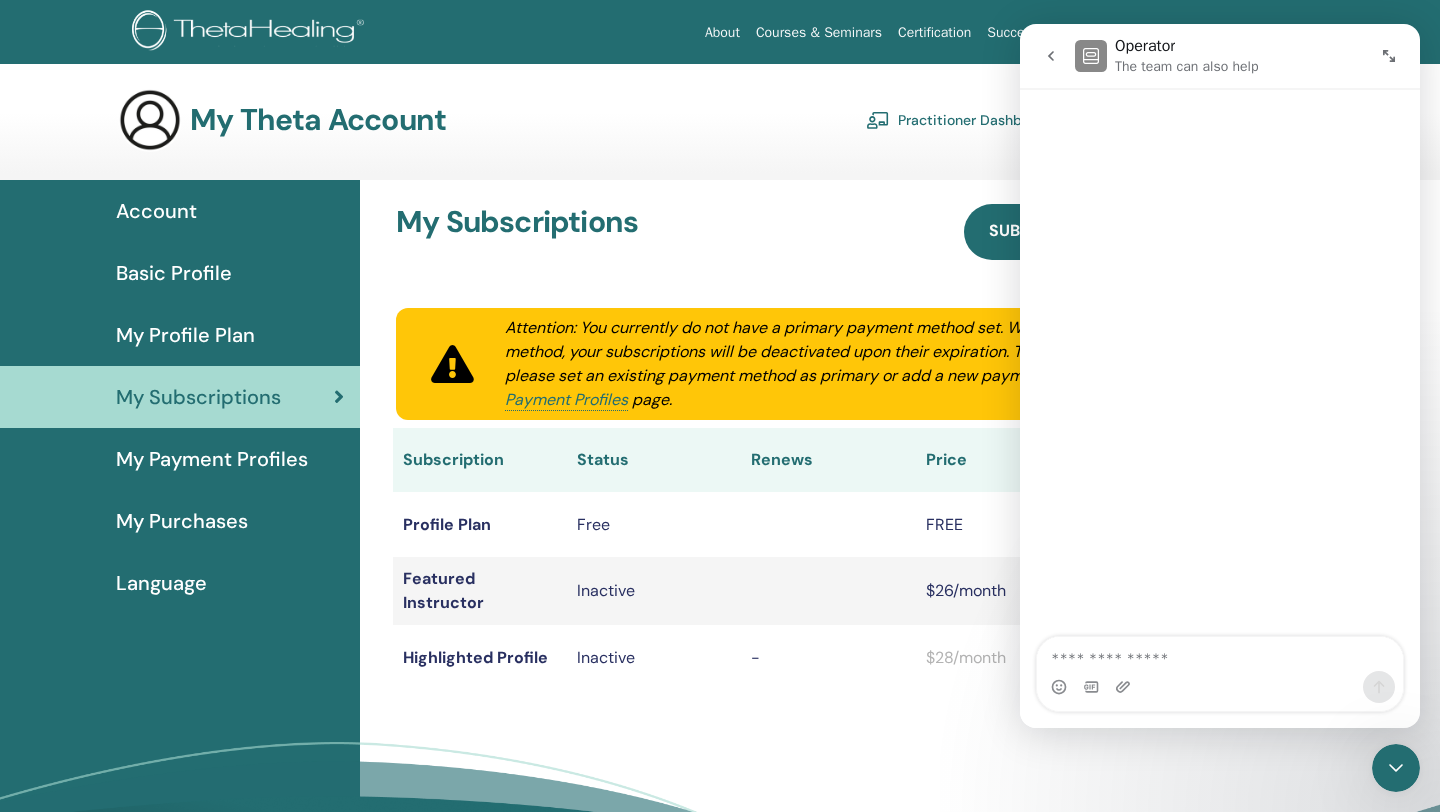 click at bounding box center (1220, 654) 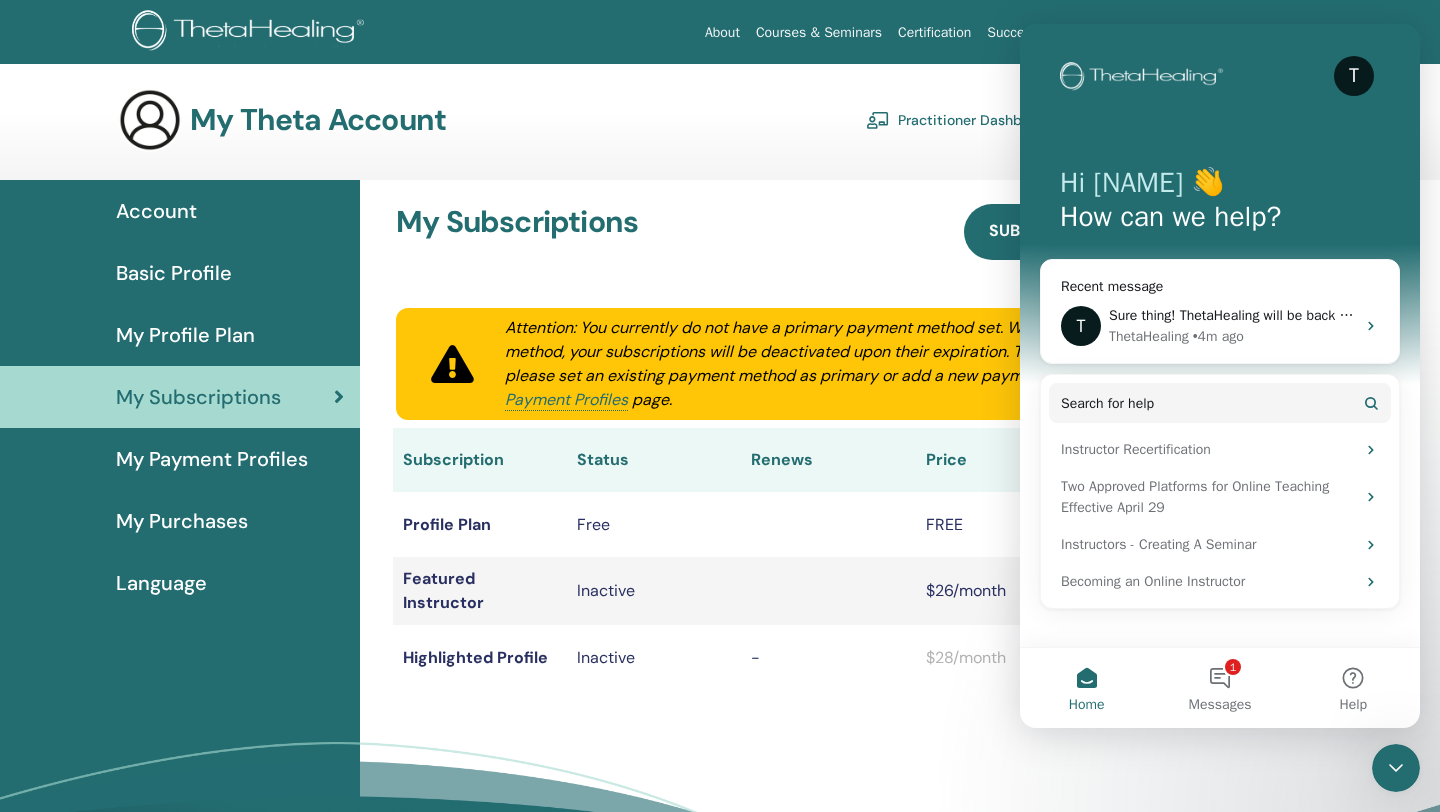 click on "Basic Profile" at bounding box center (174, 273) 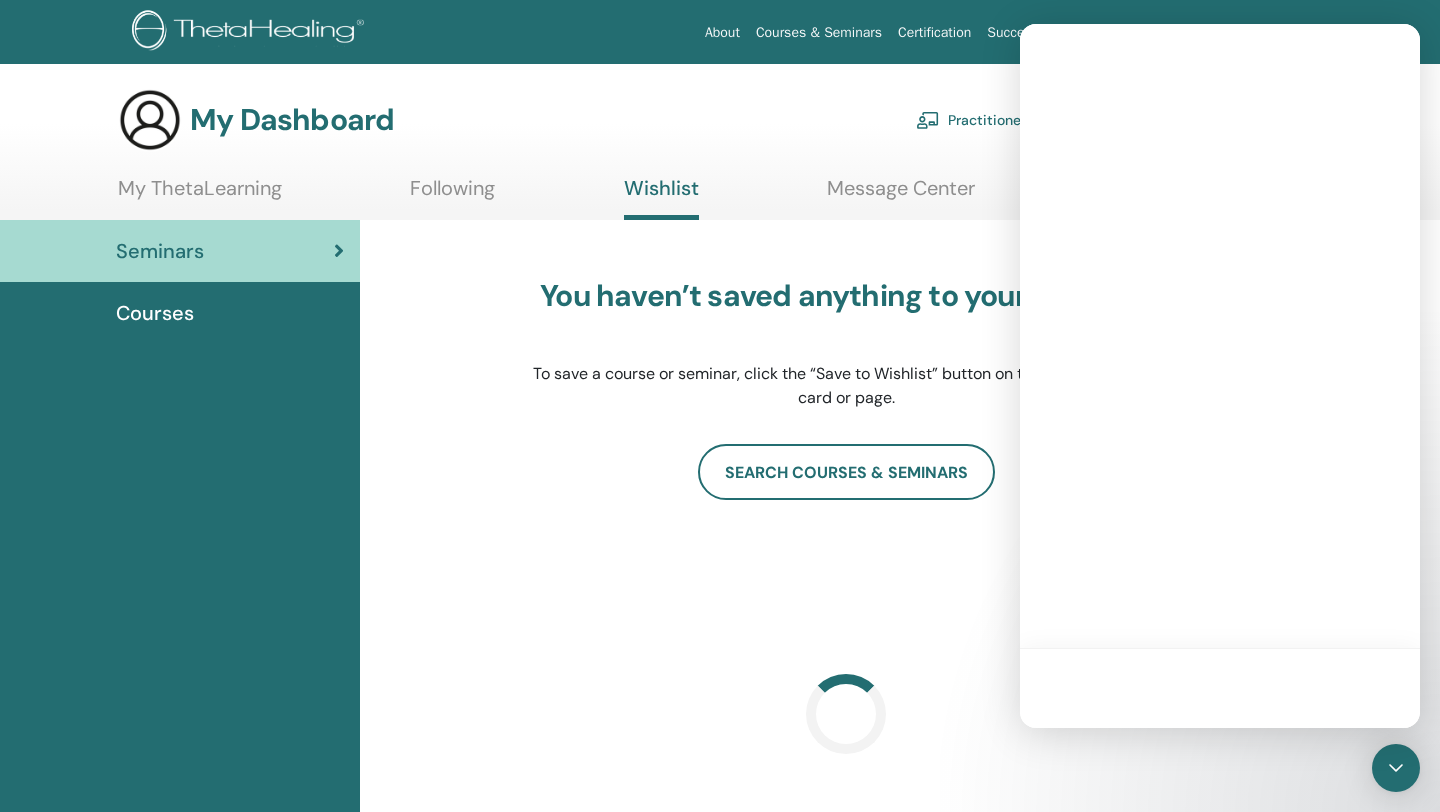 scroll, scrollTop: 0, scrollLeft: 0, axis: both 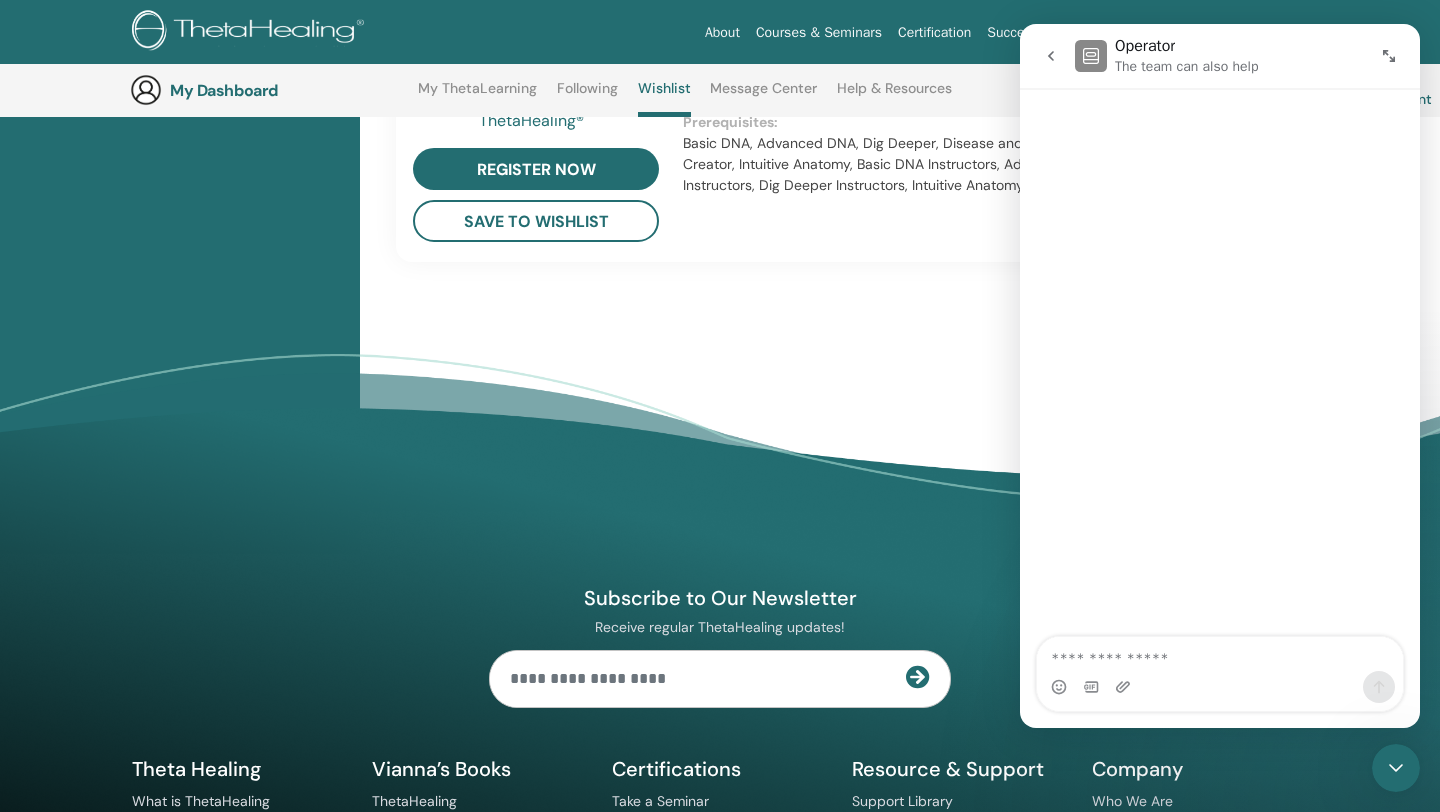 click at bounding box center (1220, 654) 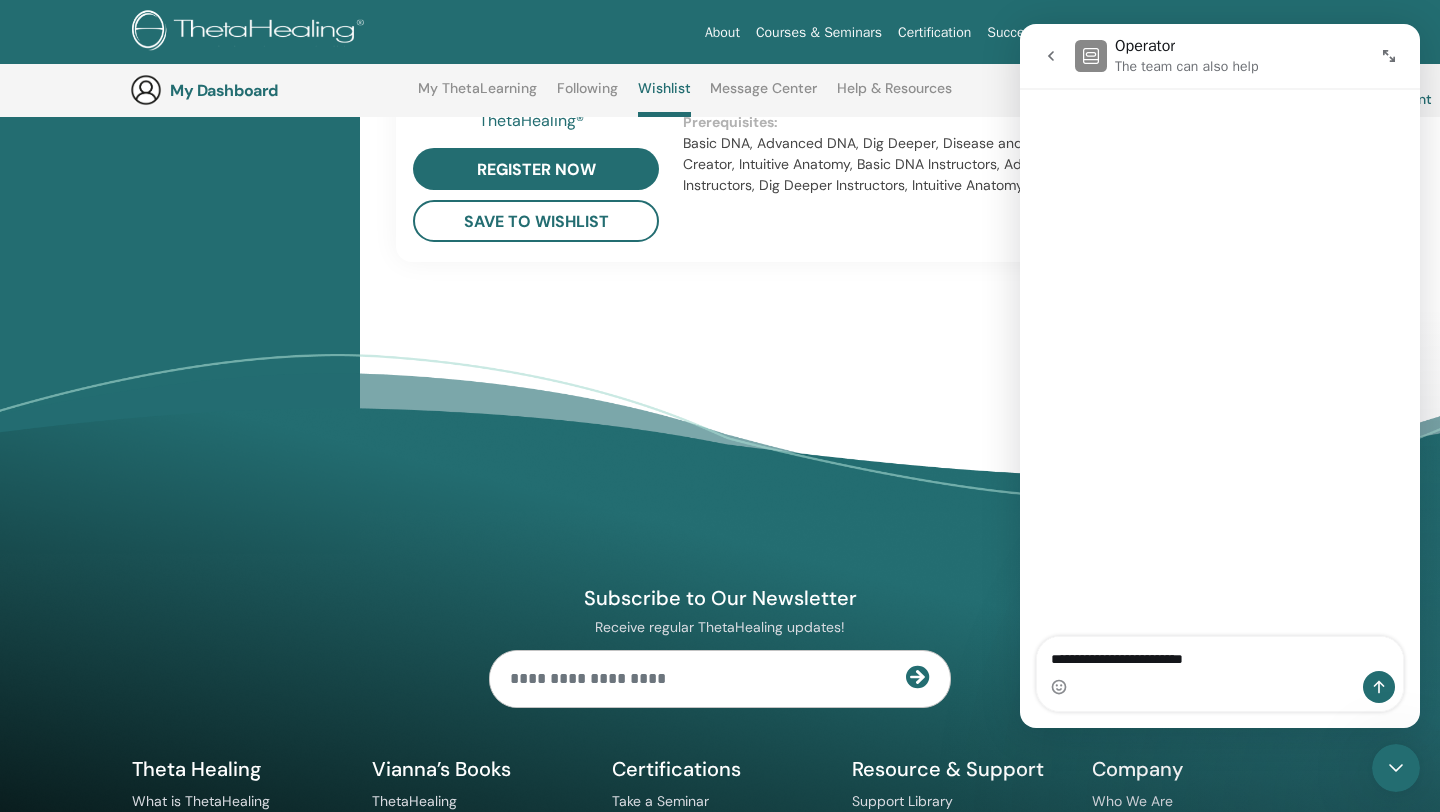 type on "**********" 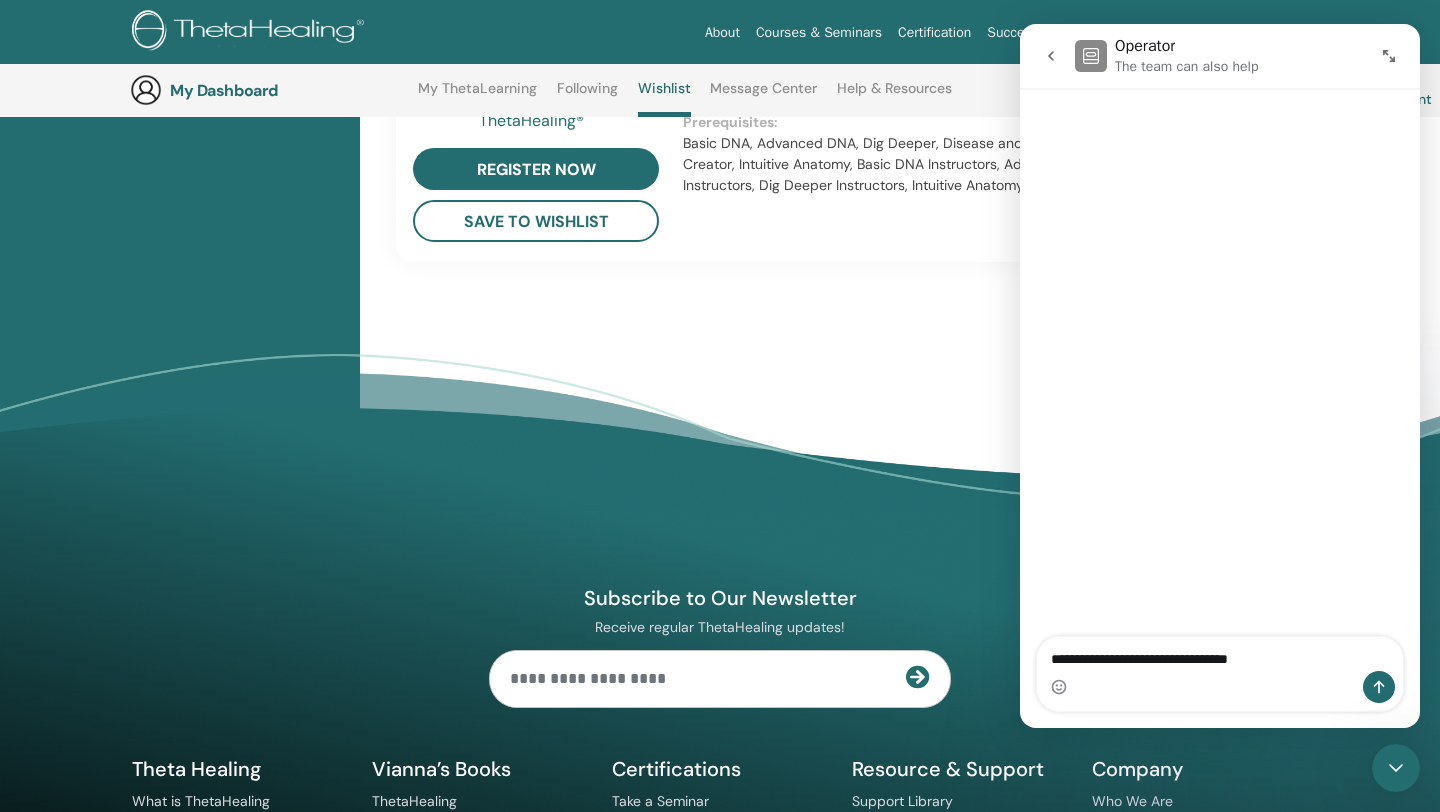 type 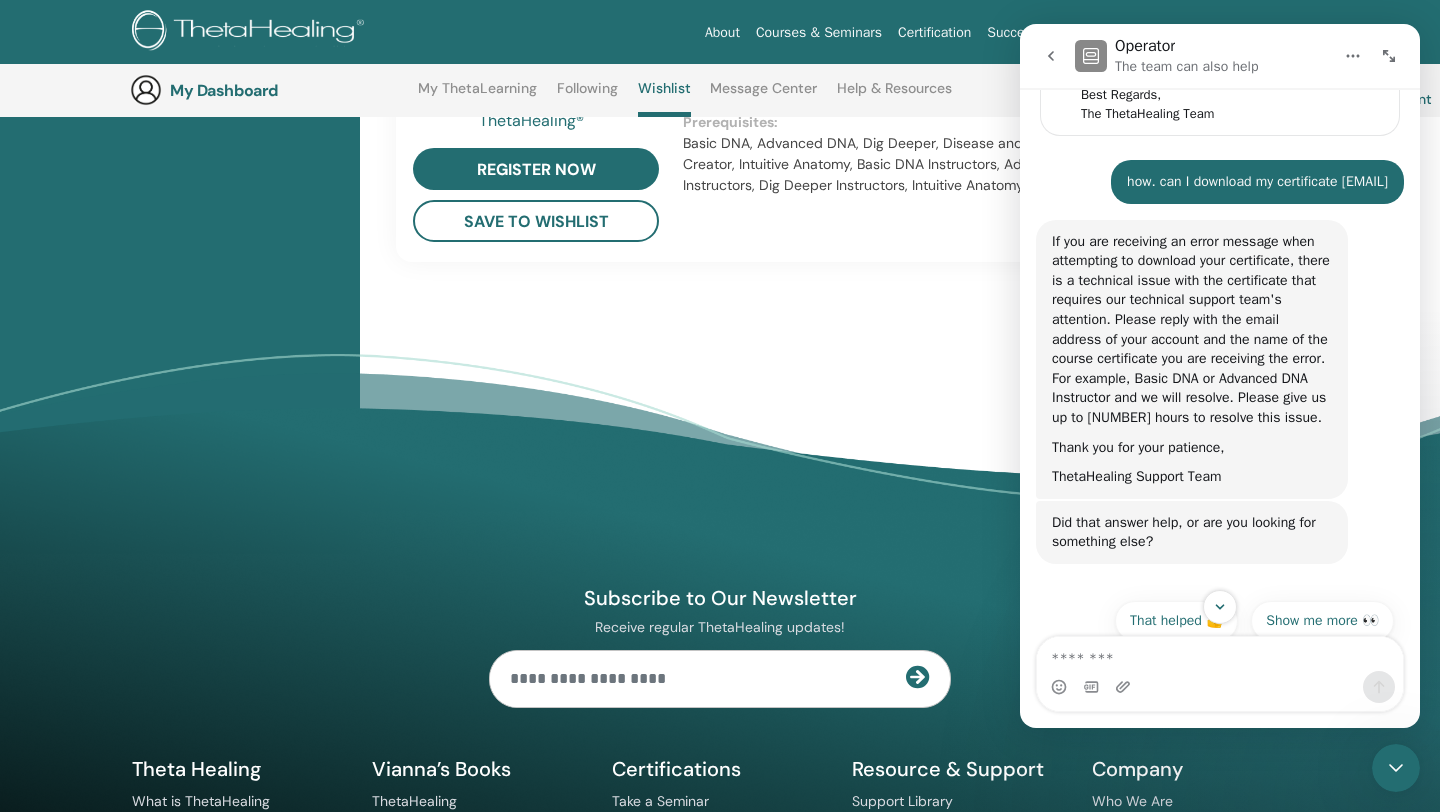 scroll, scrollTop: 355, scrollLeft: 0, axis: vertical 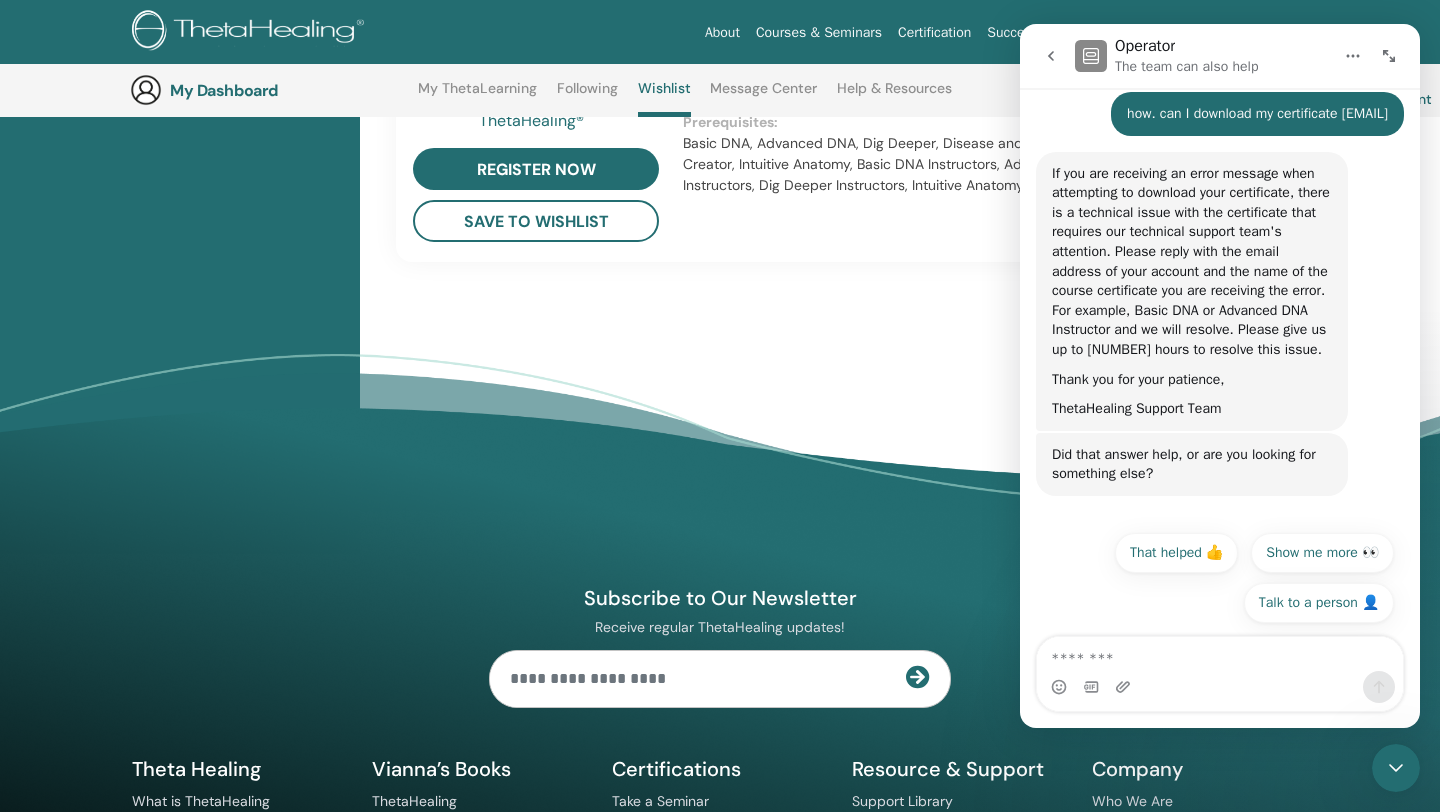 click at bounding box center [1220, 654] 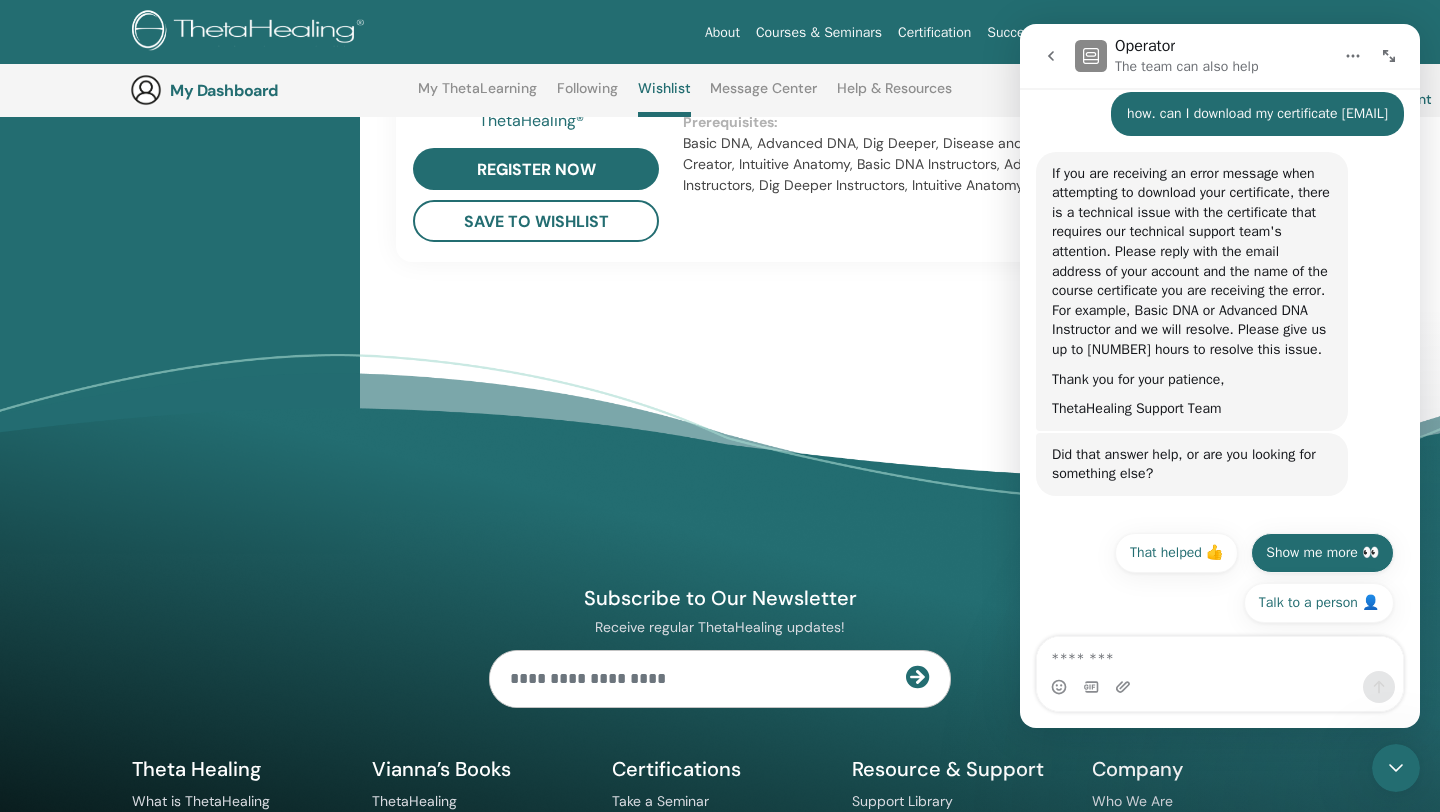 click on "Show me more 👀" at bounding box center [1322, 553] 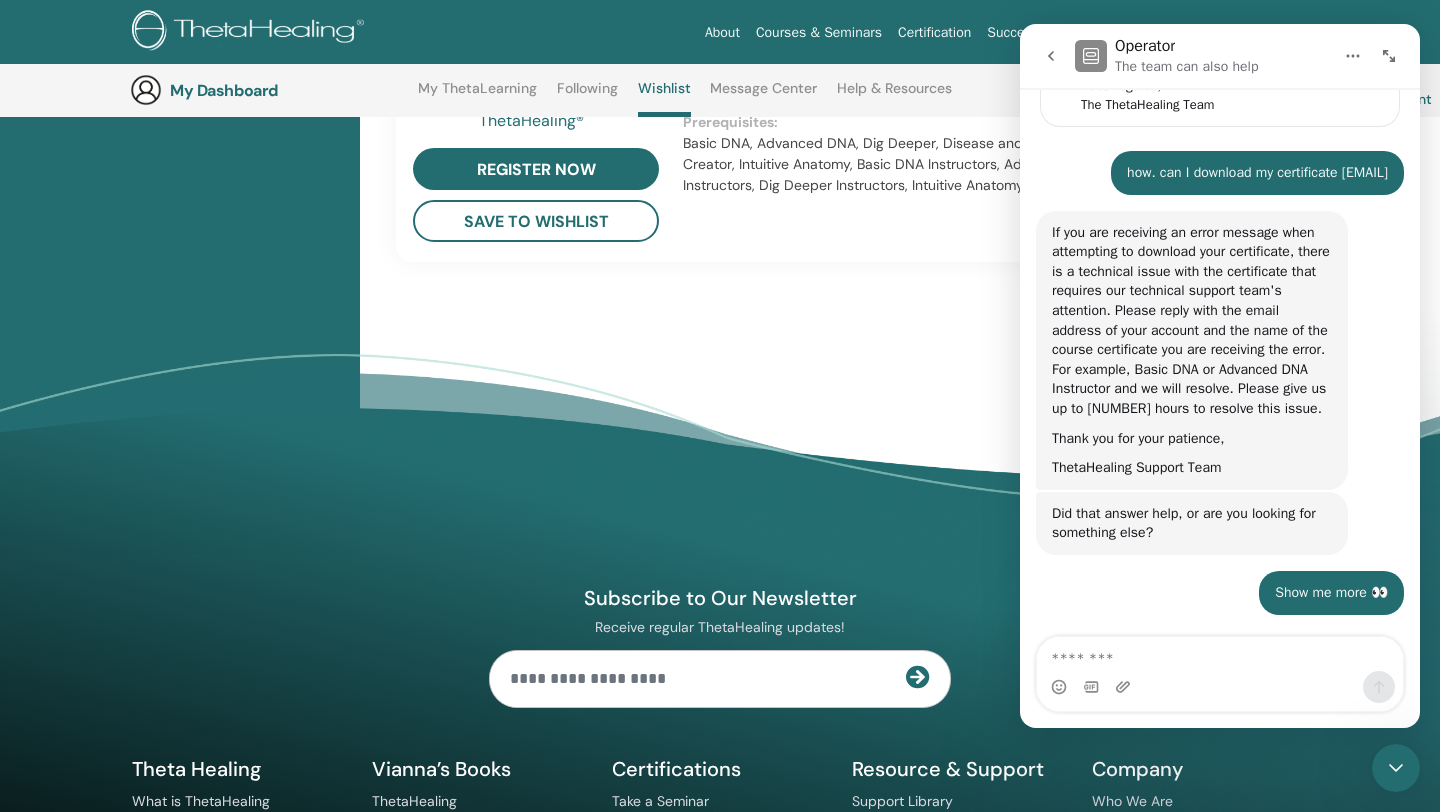 scroll, scrollTop: 296, scrollLeft: 0, axis: vertical 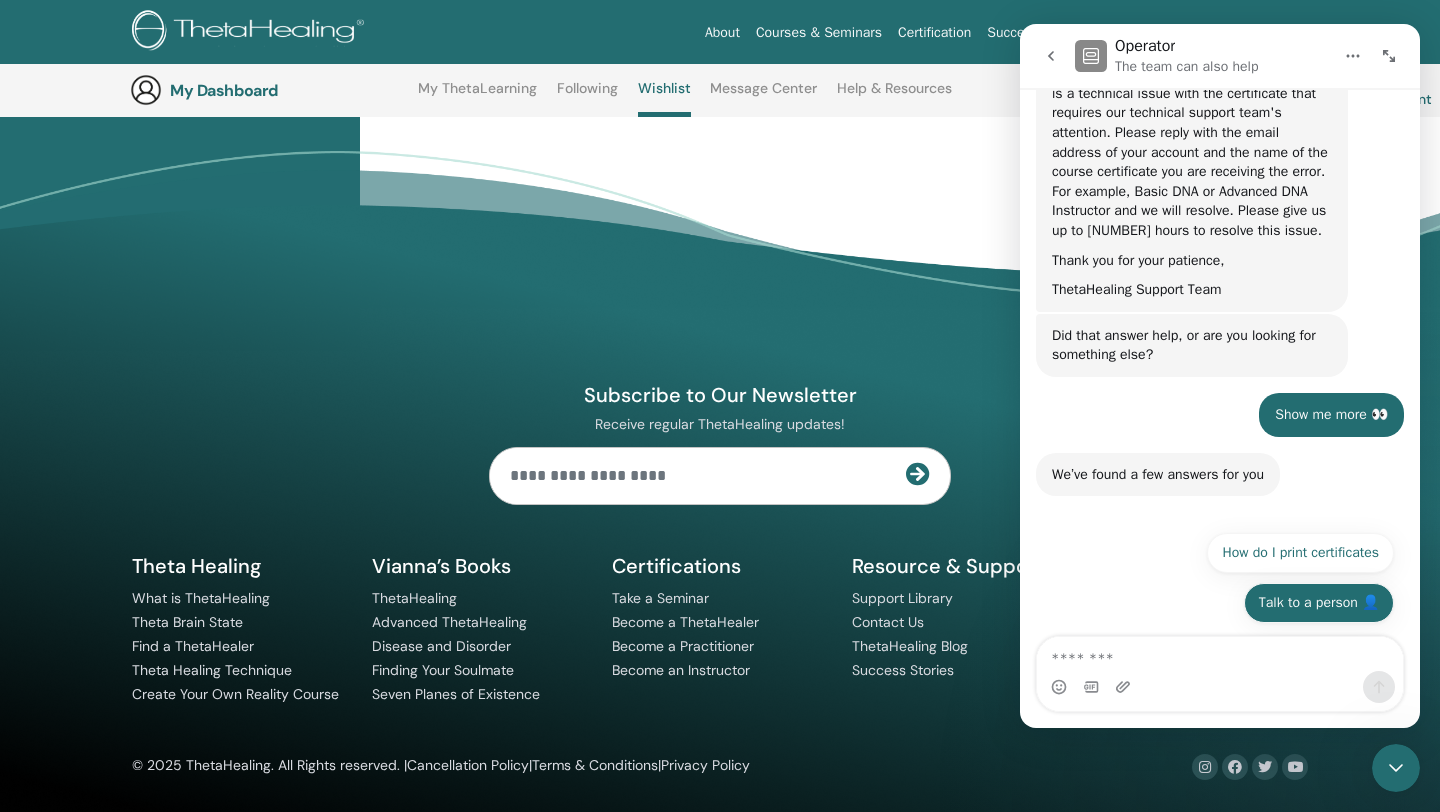 click on "Talk to a person 👤" at bounding box center (1319, 603) 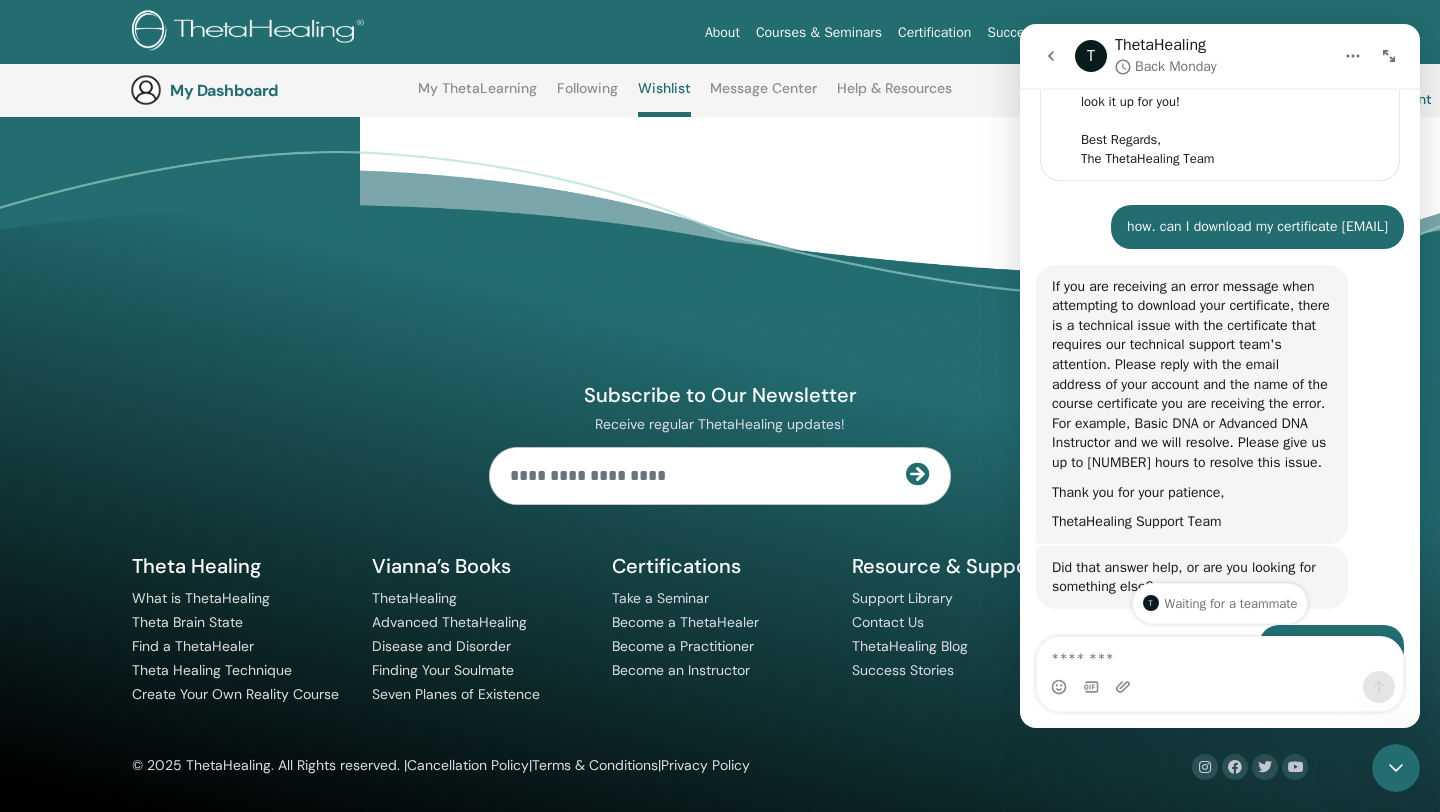 scroll, scrollTop: 570, scrollLeft: 0, axis: vertical 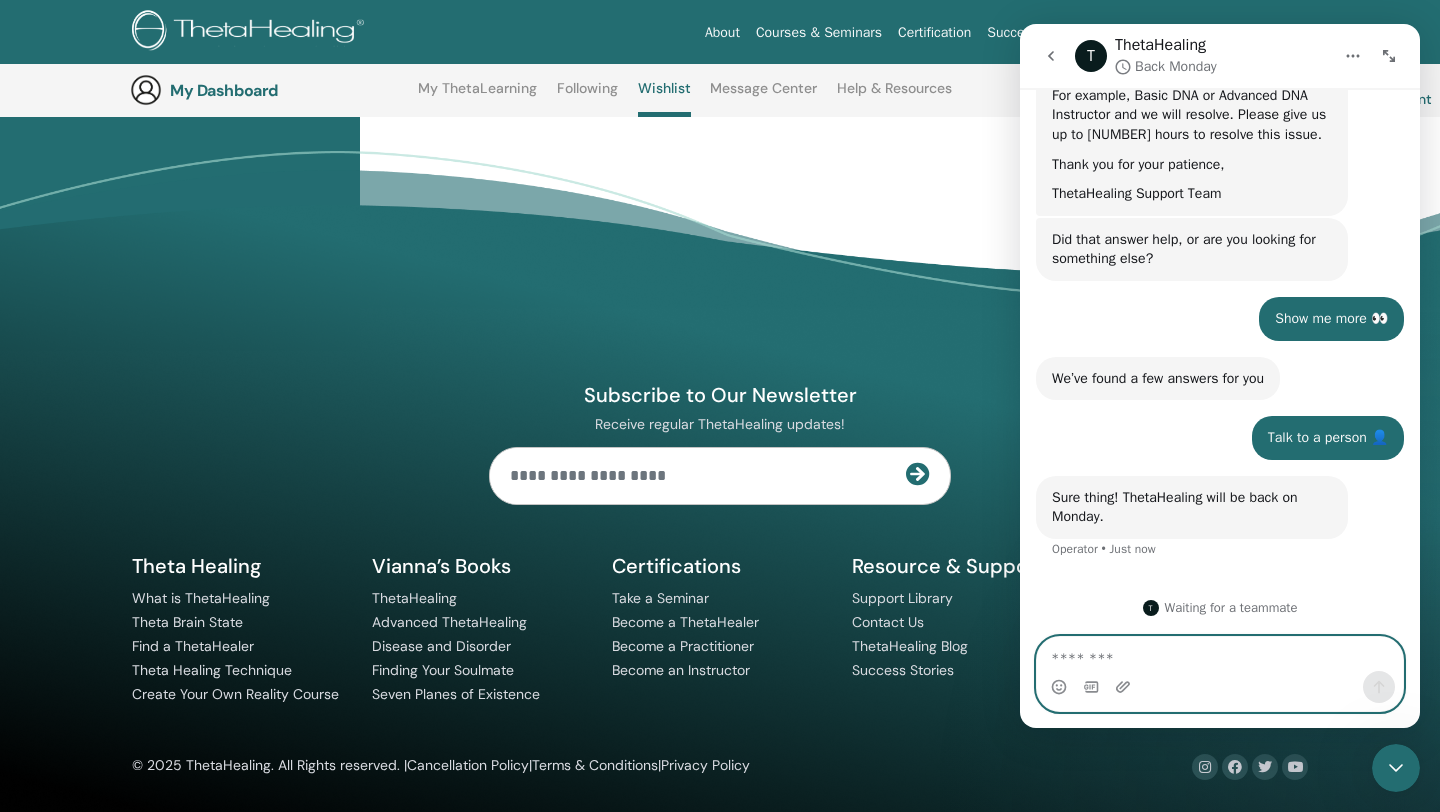 click at bounding box center [1220, 654] 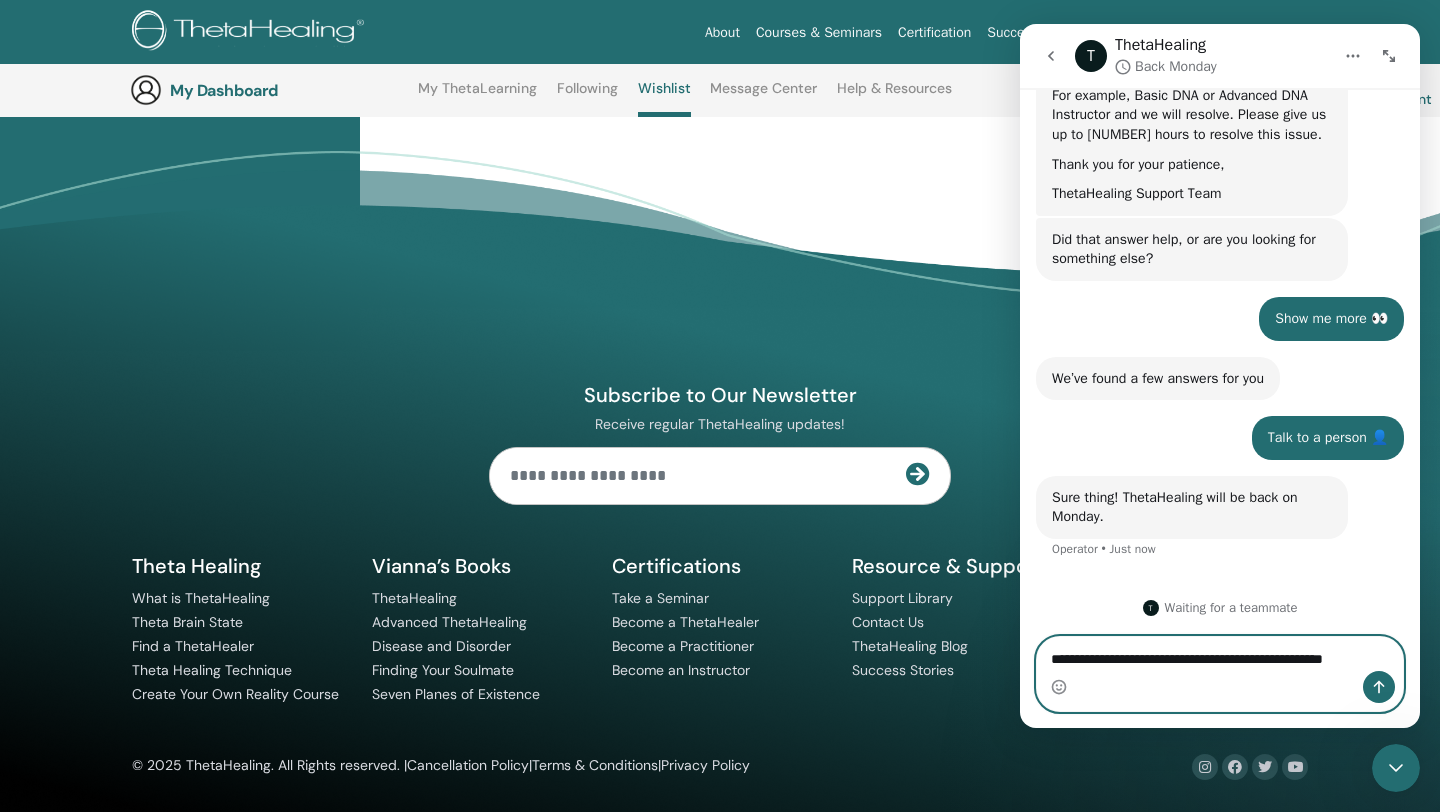 scroll, scrollTop: 590, scrollLeft: 0, axis: vertical 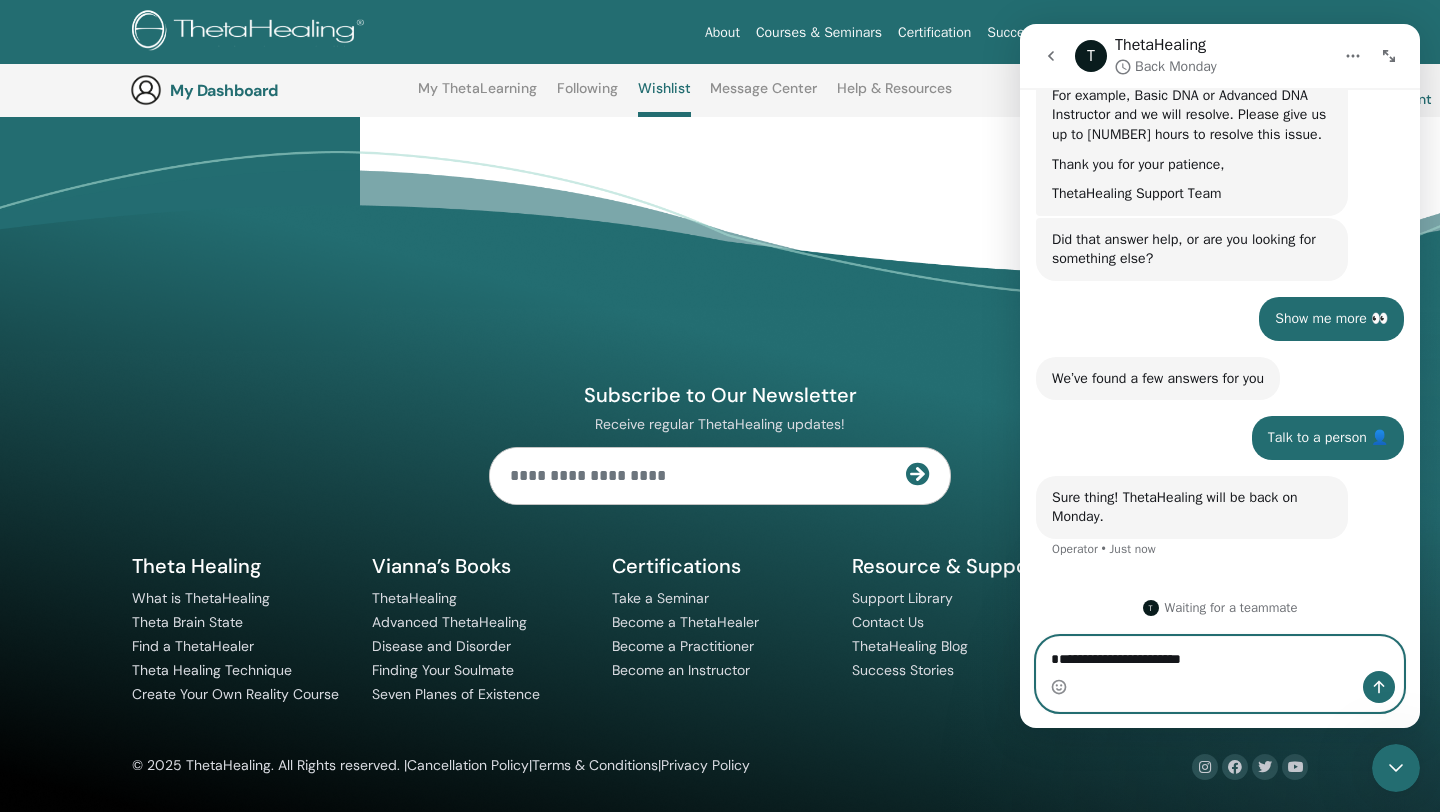 drag, startPoint x: 1220, startPoint y: 656, endPoint x: 967, endPoint y: 656, distance: 253 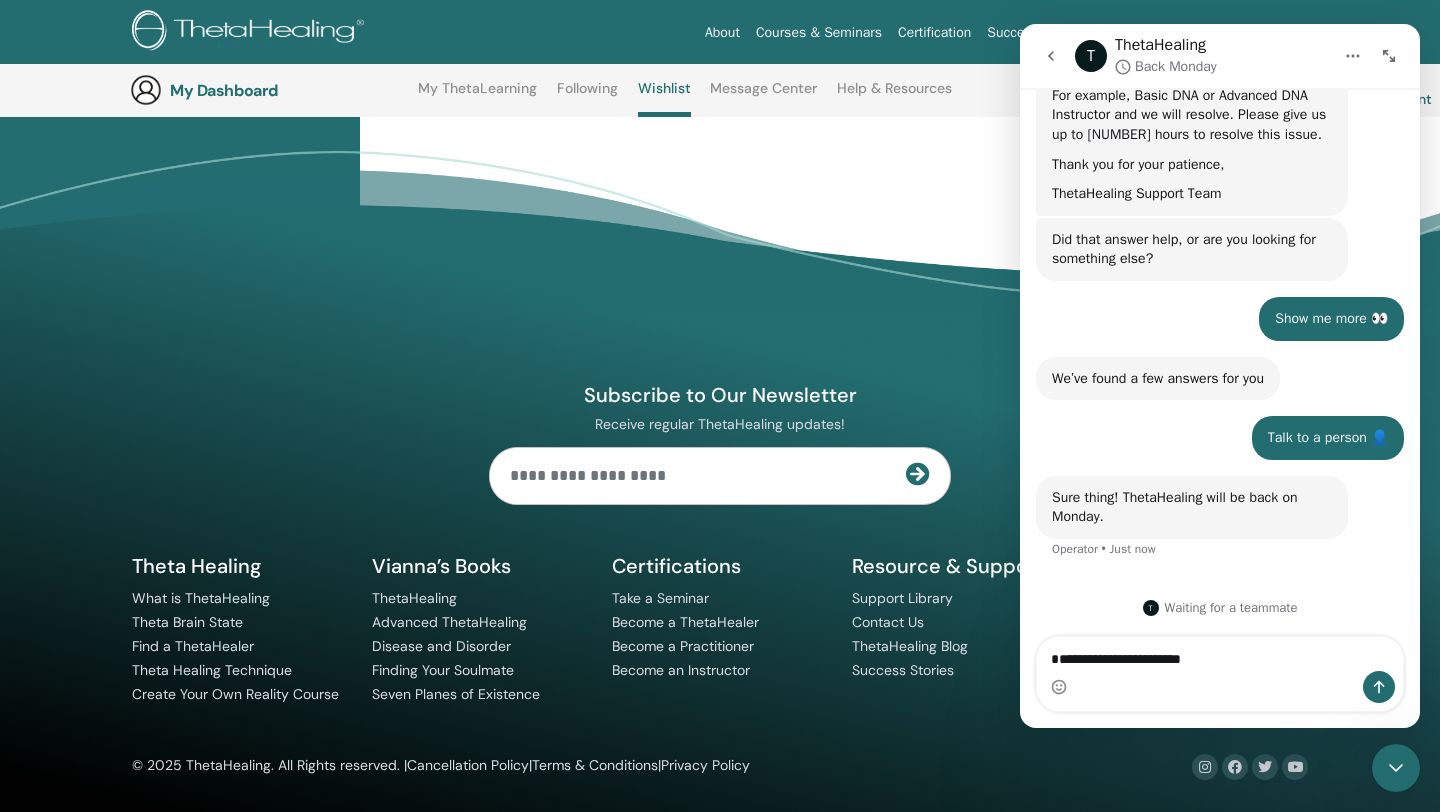 click at bounding box center [1220, 687] 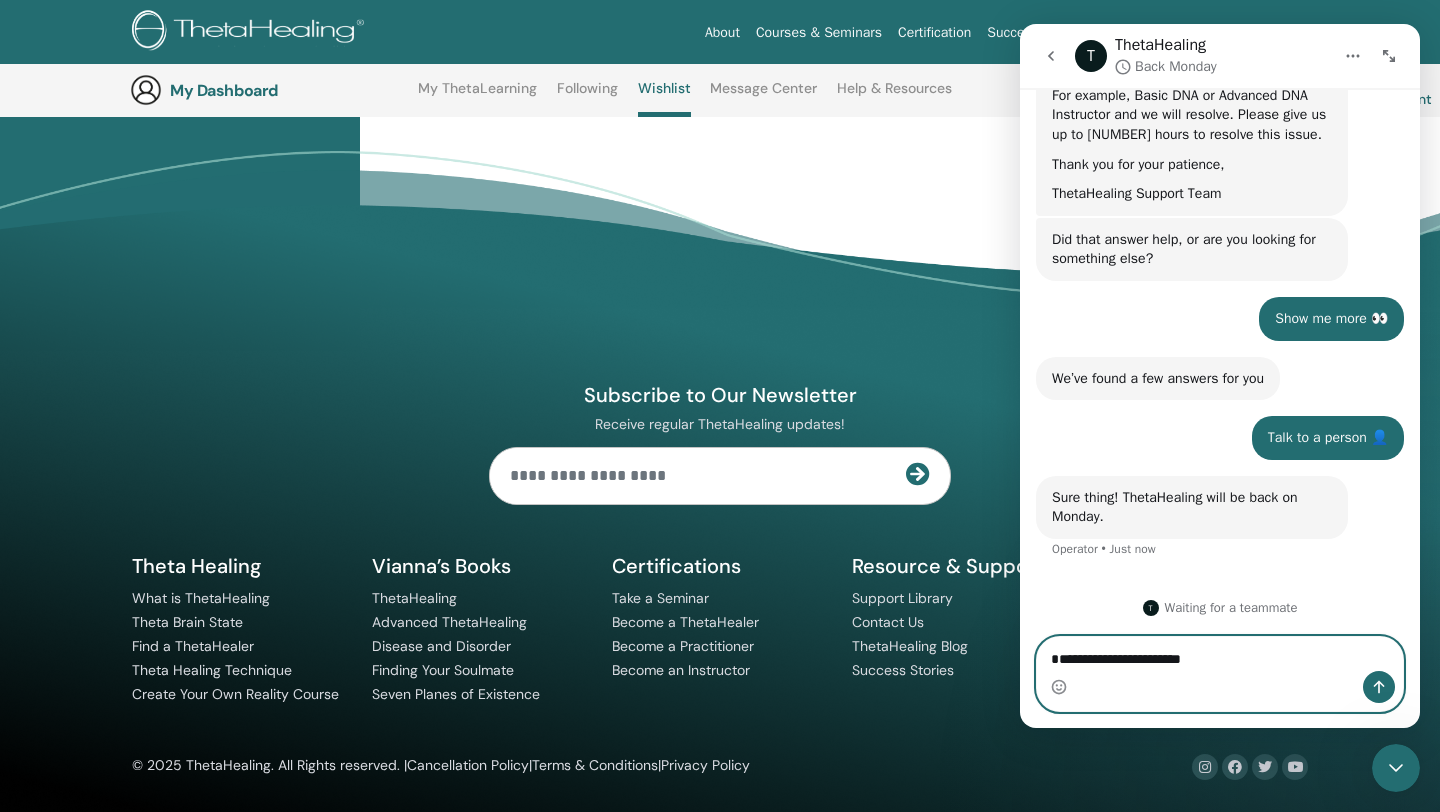 click on "**********" at bounding box center [1220, 654] 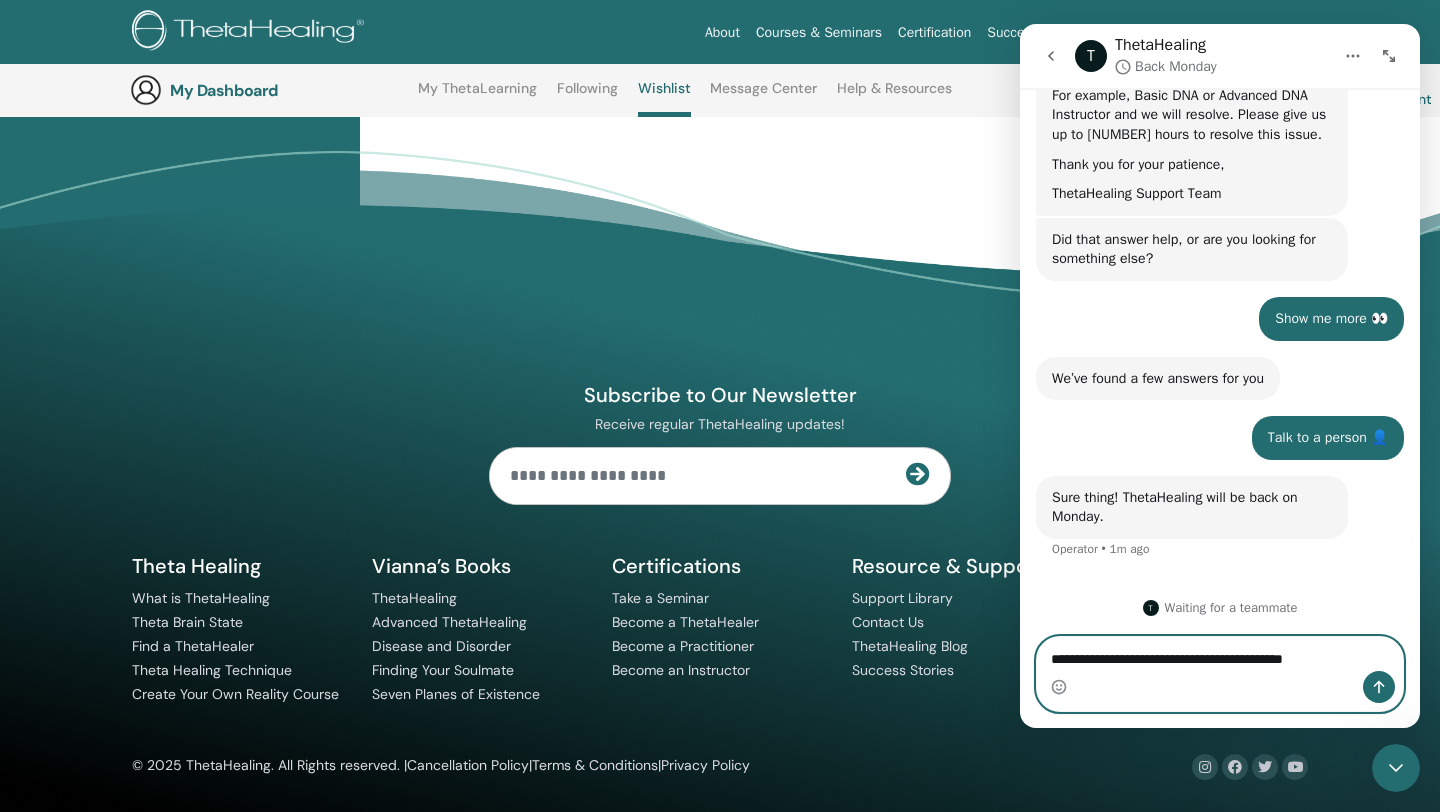 click on "**********" at bounding box center (1220, 654) 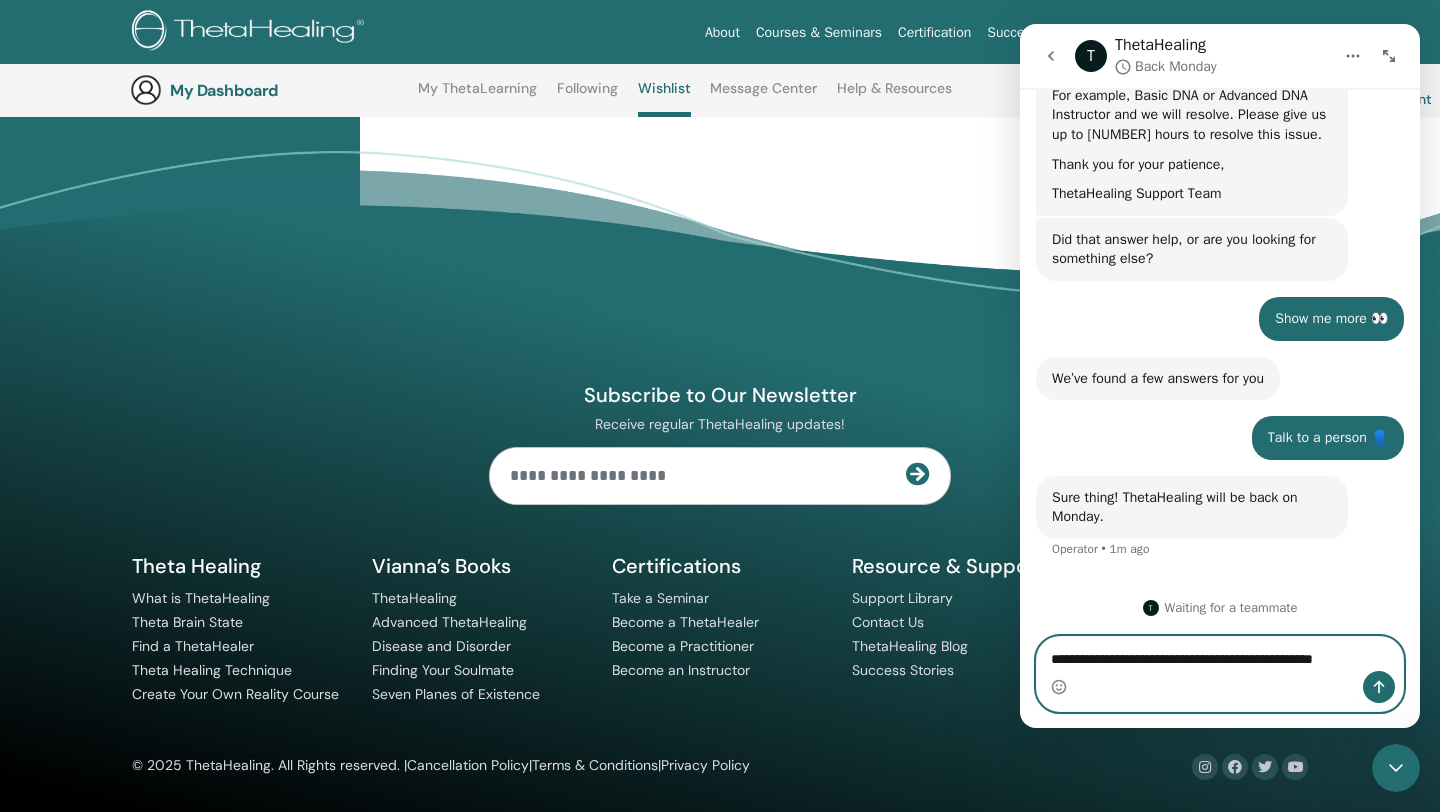type on "**********" 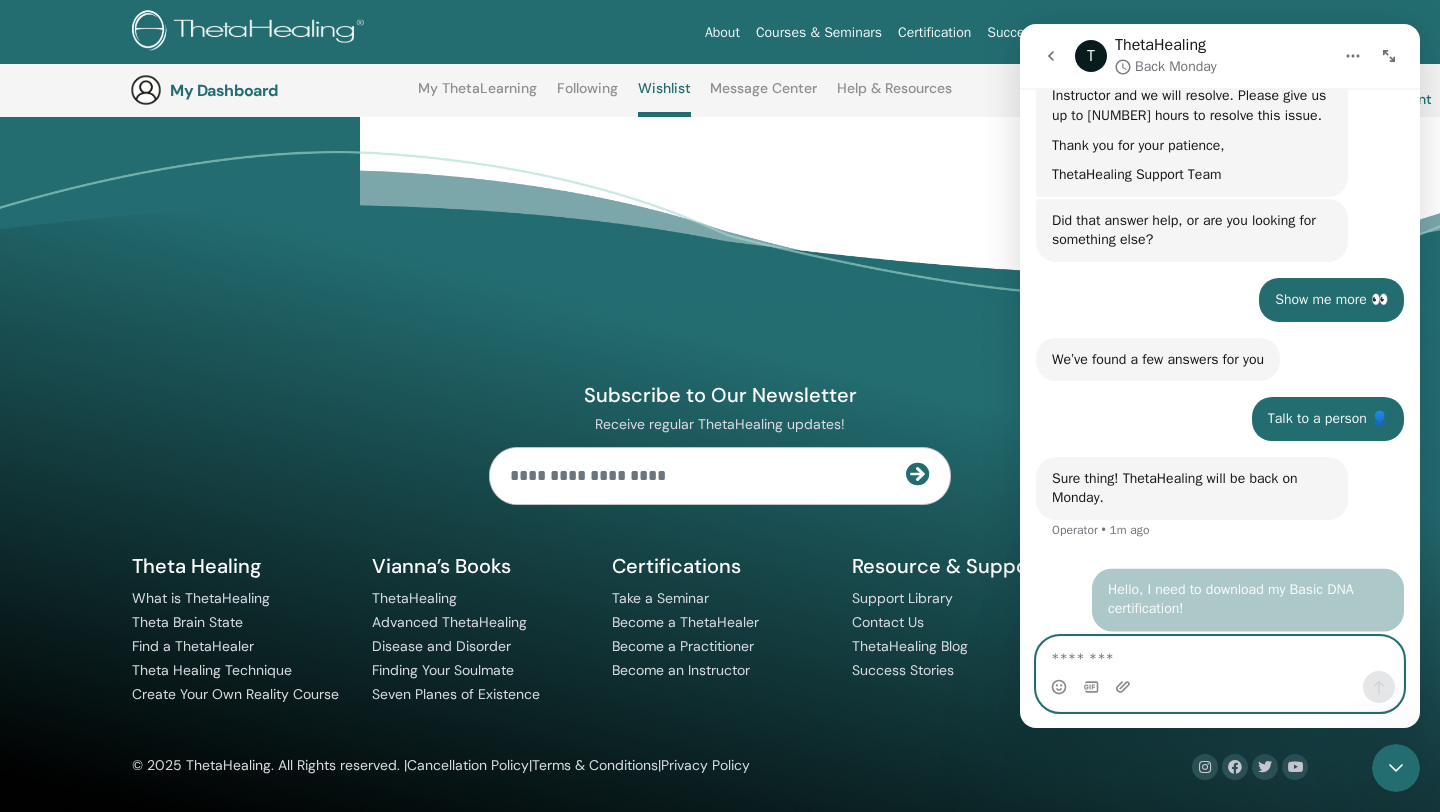 scroll, scrollTop: 649, scrollLeft: 0, axis: vertical 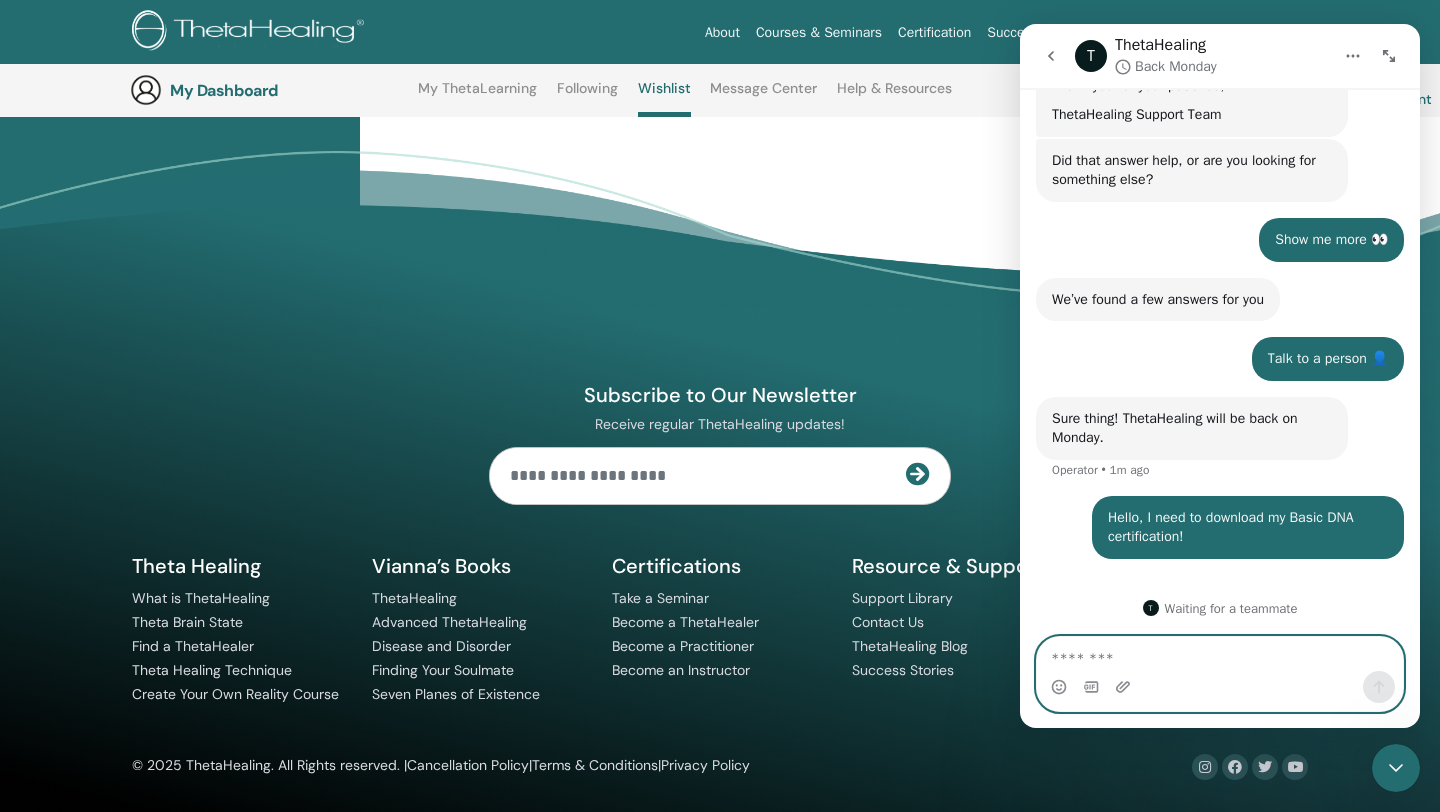 type 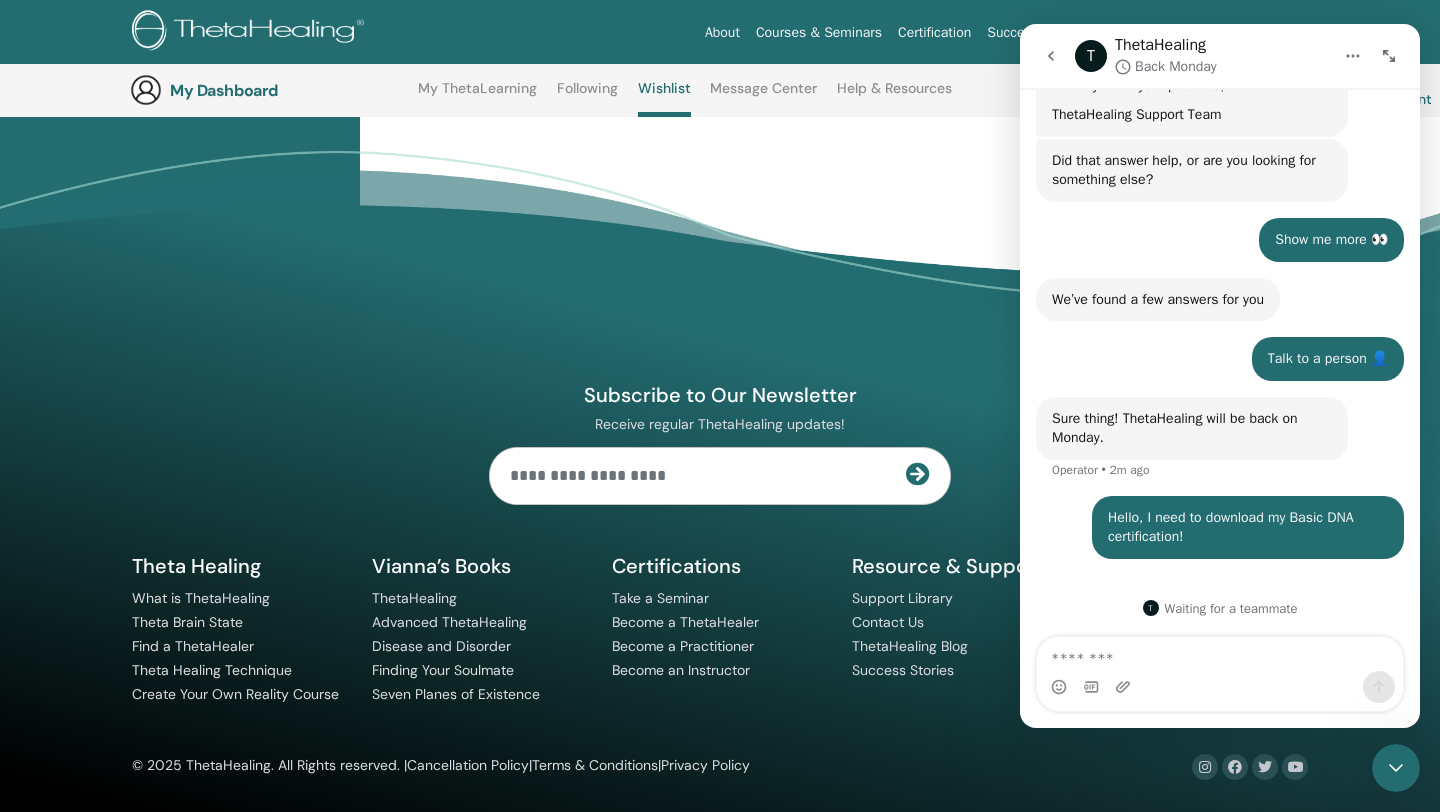 click 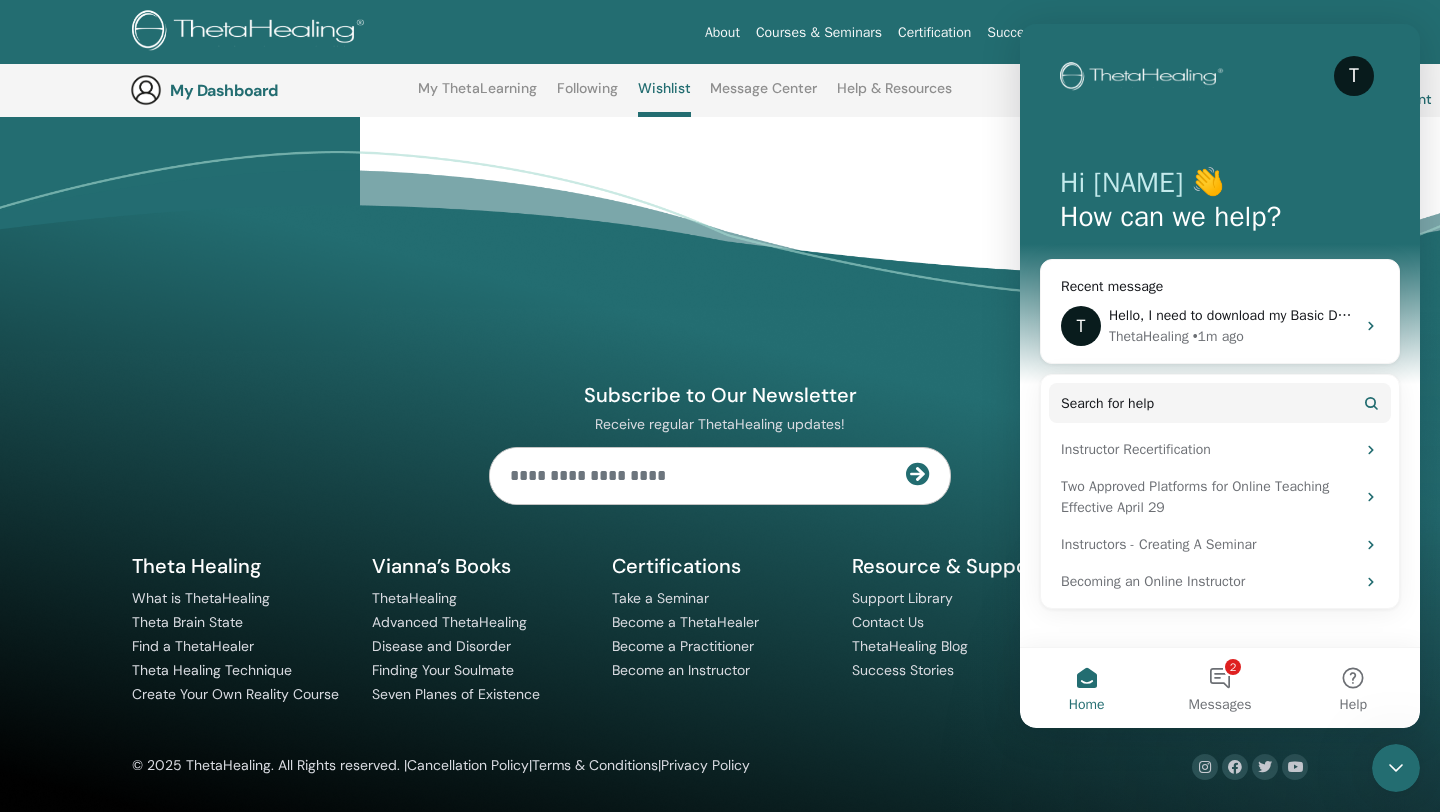 scroll, scrollTop: 0, scrollLeft: 0, axis: both 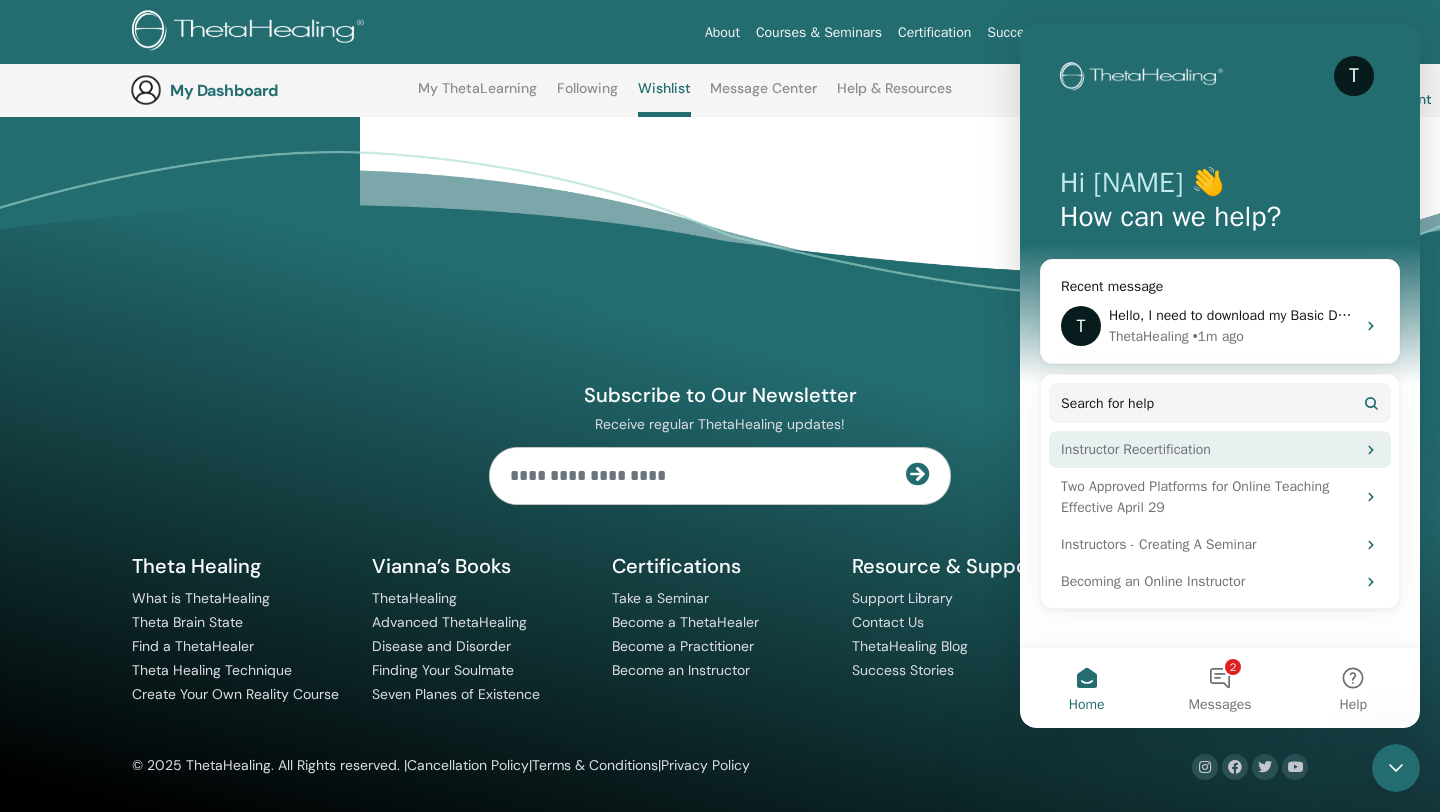 click on "Instructor Recertification" at bounding box center (1208, 449) 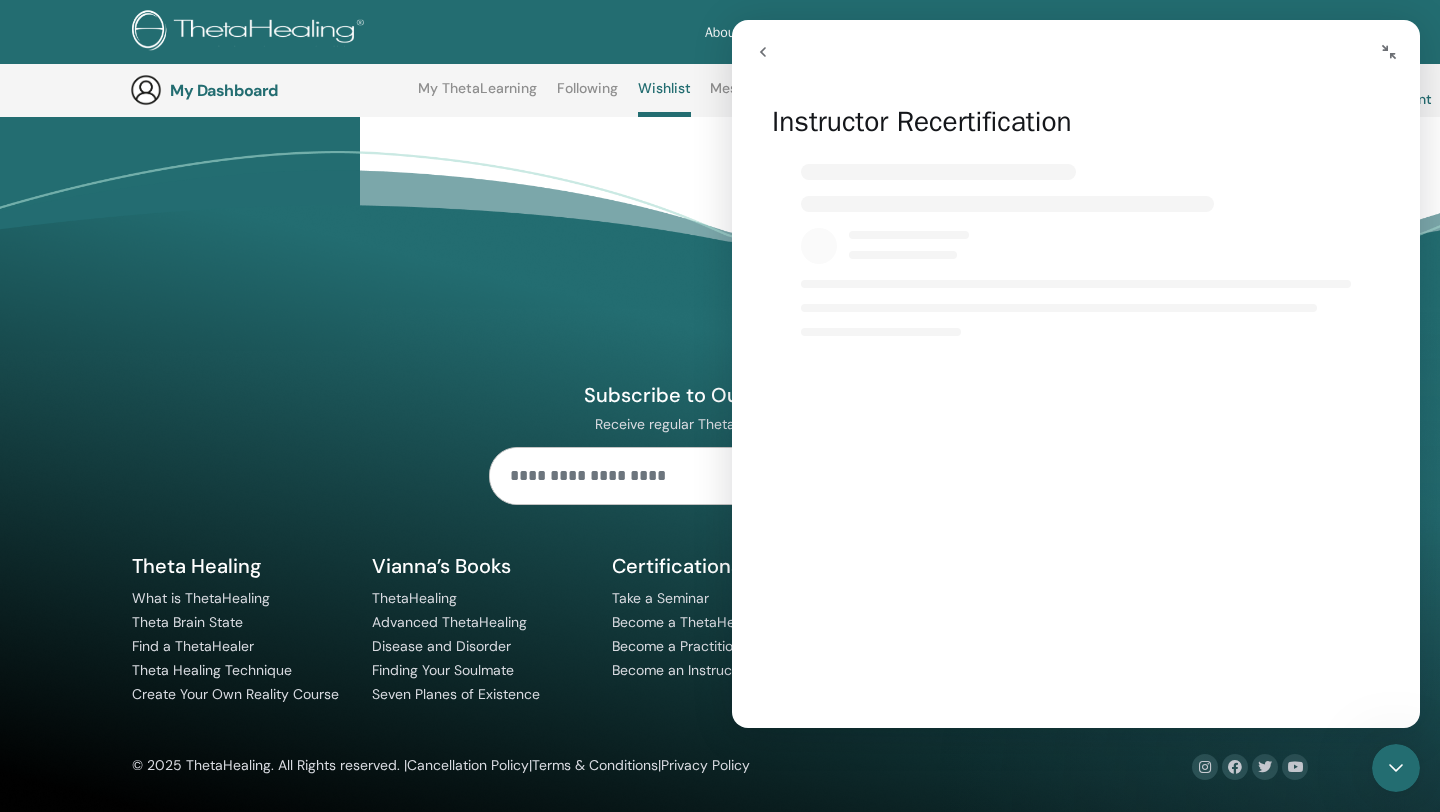 select on "**" 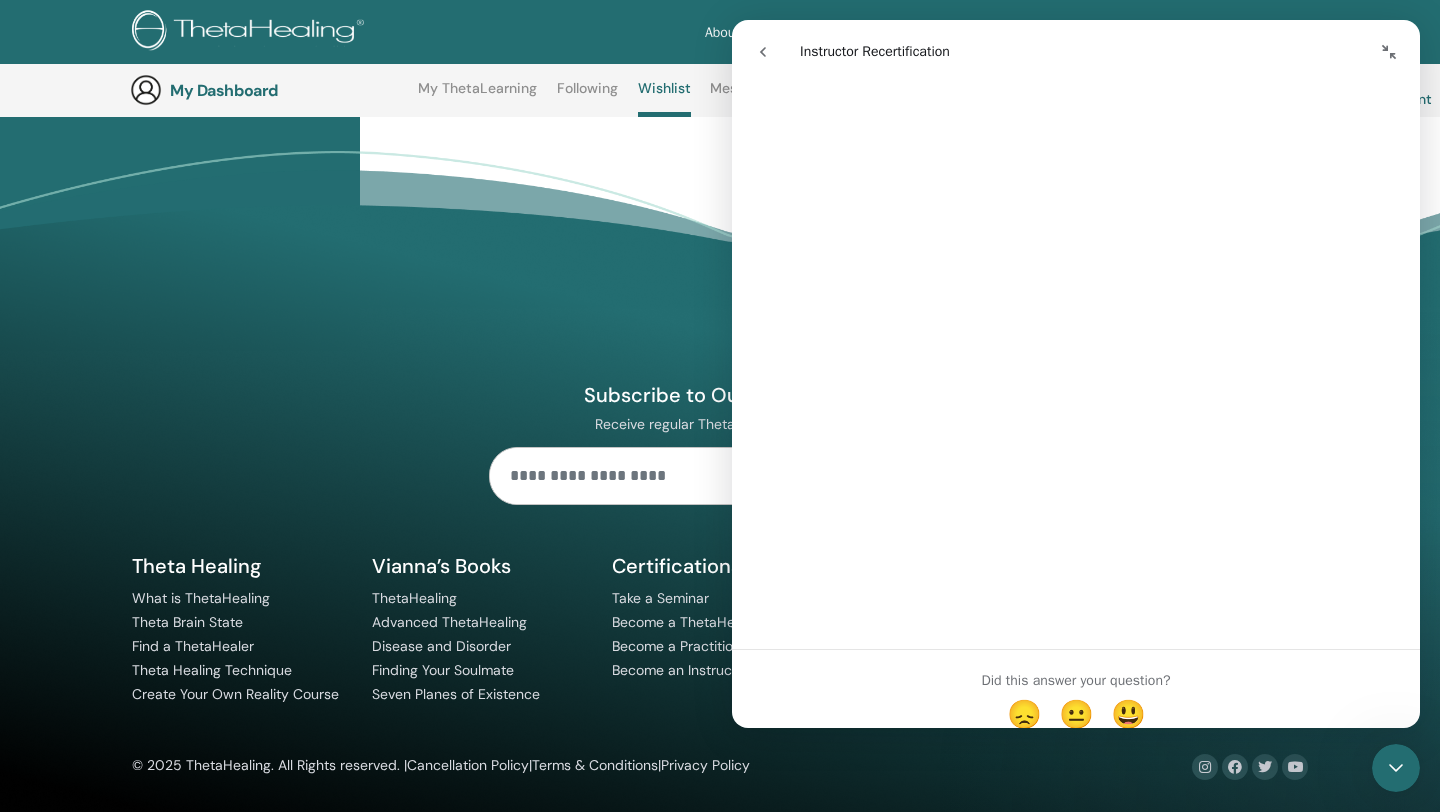 scroll, scrollTop: 4105, scrollLeft: 0, axis: vertical 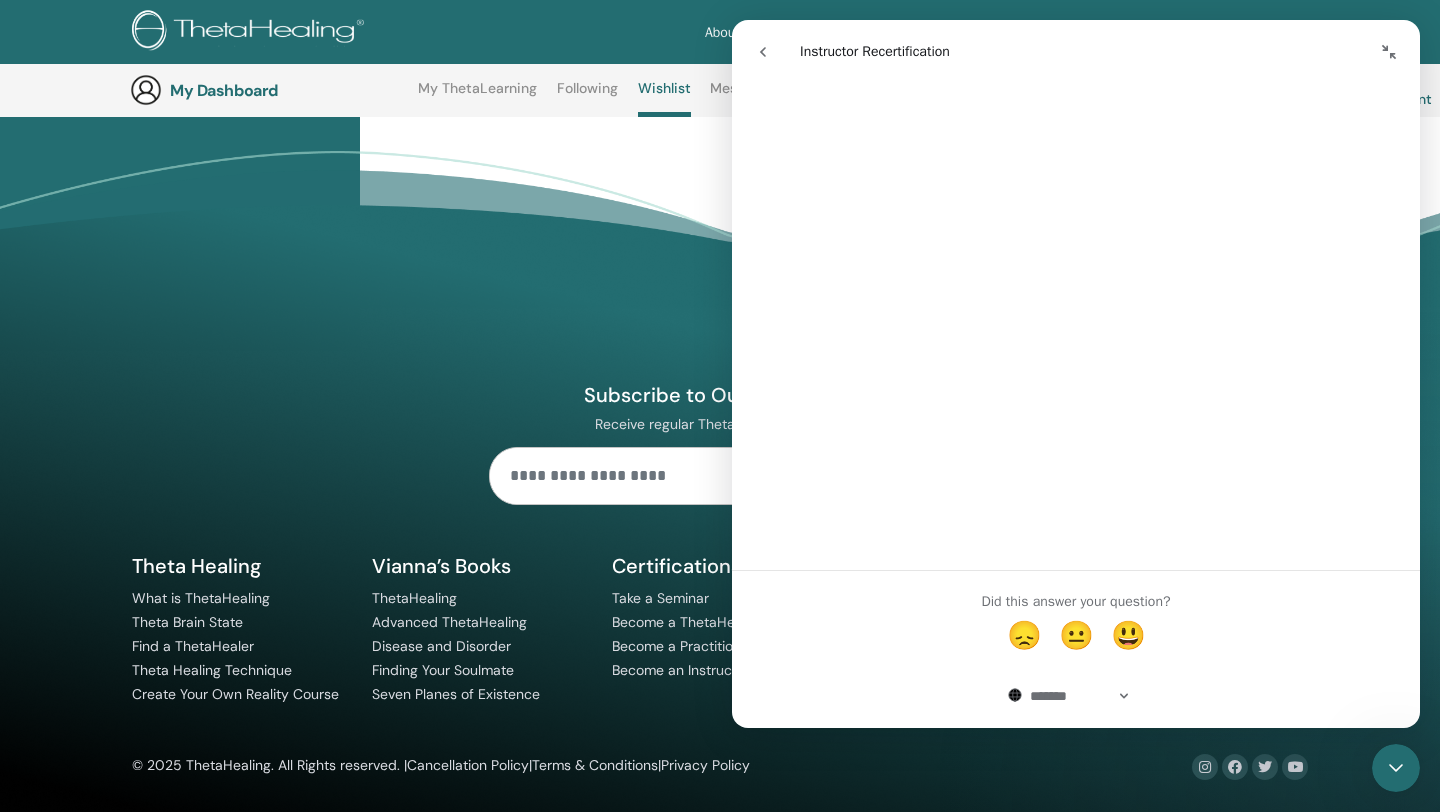 click at bounding box center [763, 52] 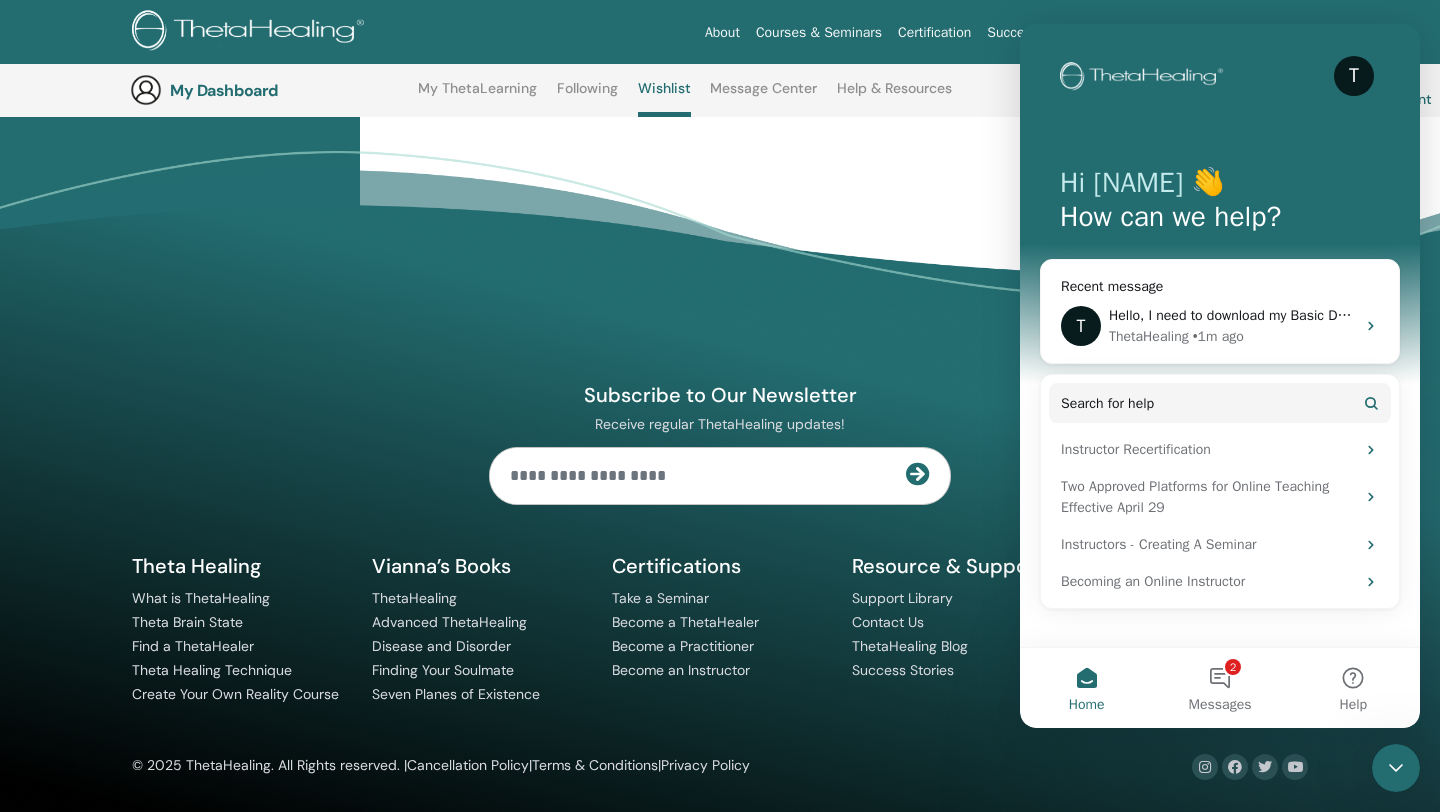 click on "Subscribe to Our Newsletter
Receive regular ThetaHealing updates!
Theta Healing
What is ThetaHealing" at bounding box center [720, 482] 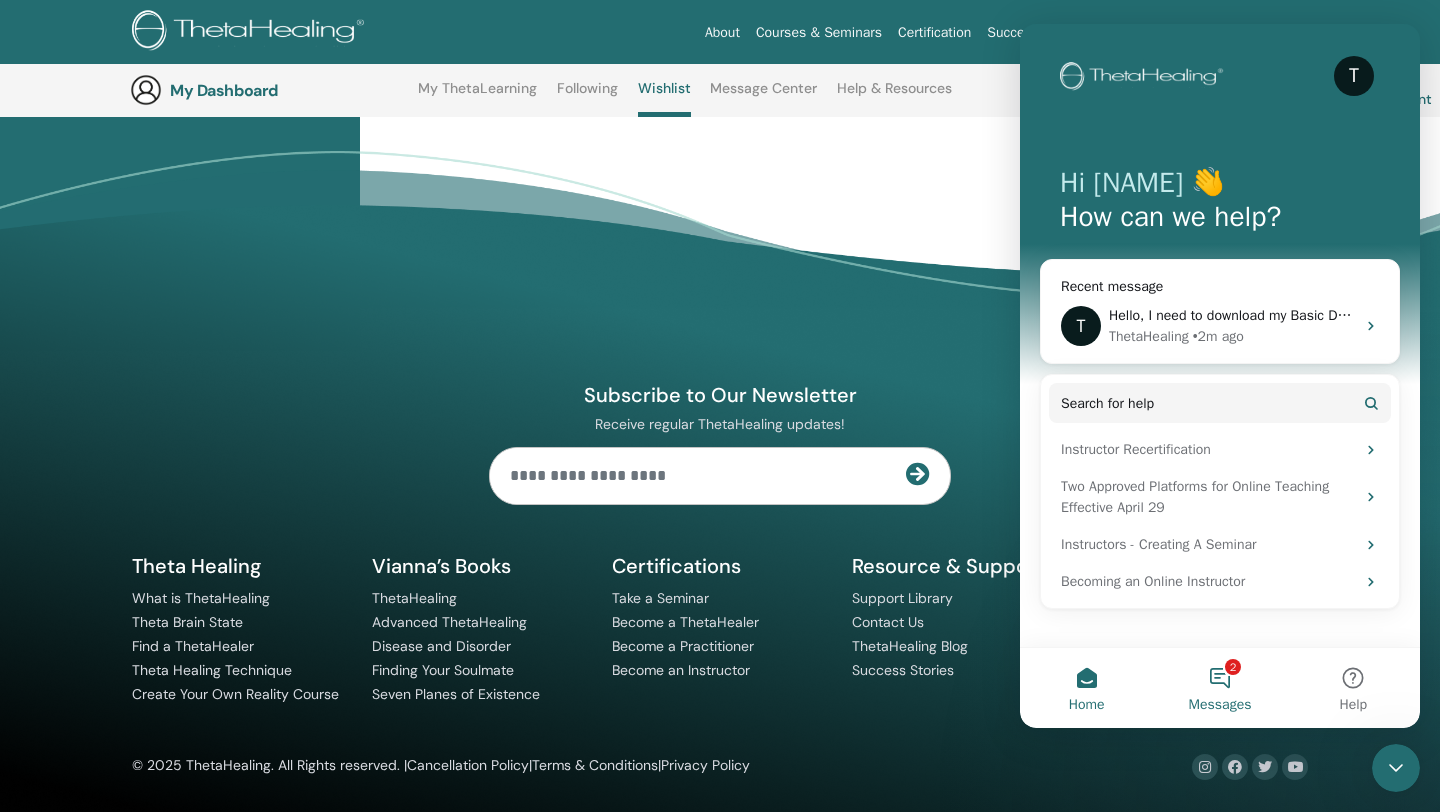 click on "2 Messages" at bounding box center [1219, 688] 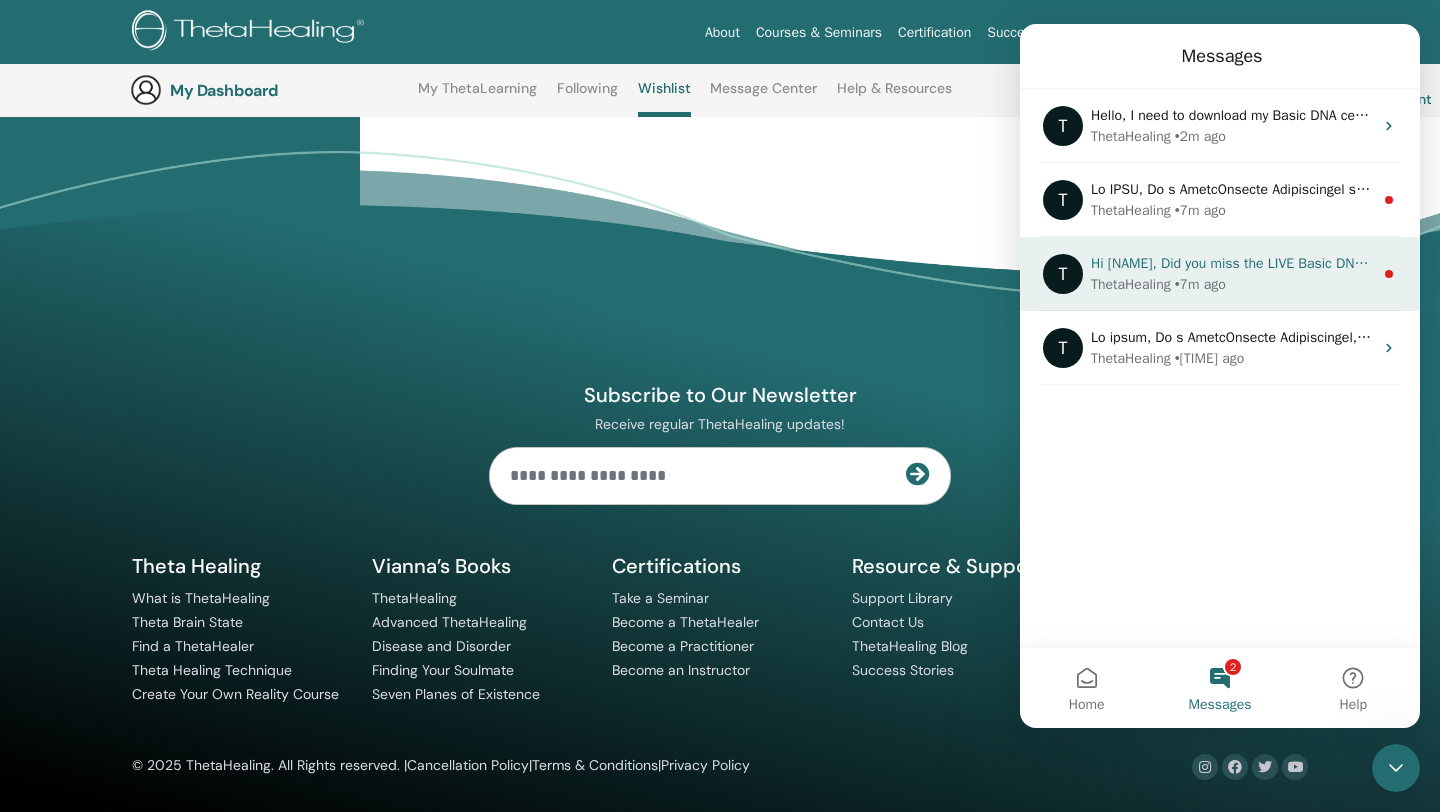 click on "•  7m ago" at bounding box center (1200, 284) 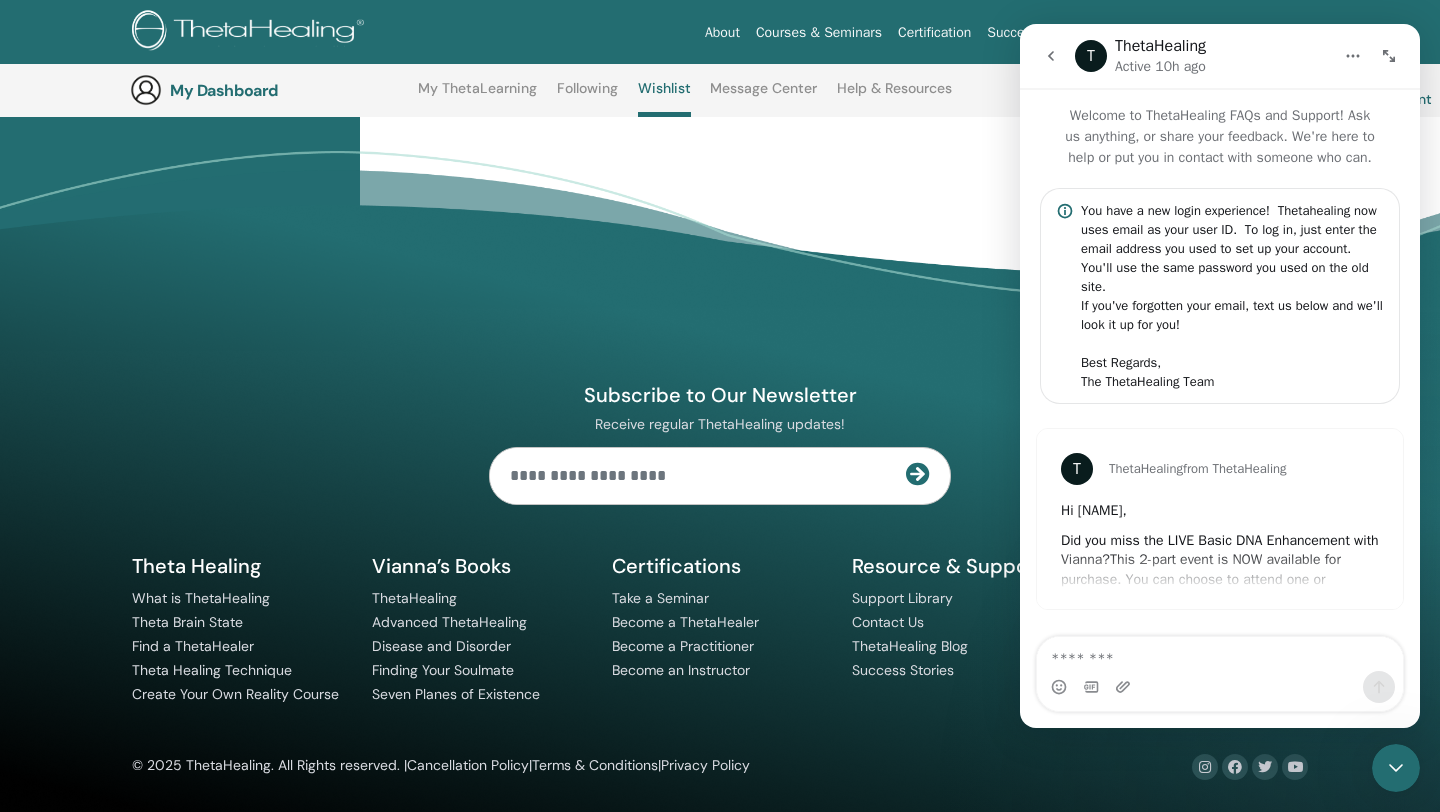 click on "T ThetaHealing  from ThetaHealing Hi IMAD, Did you miss the LIVE Basic DNA Enhancement with Vianna?   This 2-part event is NOW available for purchase. You can choose to attend one or both.  Find out more: PART 1: THE PLANES OF EXISTENCE The Planes of Existence are is the heart of ThetaHealing, acting as a guide to the Creator and offering endless opportunities for discovery. This topic is particularly meaningful to Vianna, and exploring it with her guidance deepens your understanding of how each plane functions. This on-demand seminar can serve as a prerequisite for attending the Planes of Existence 2 seminar.  PART 2: READINGS, HEALINGS, AND THE COOL STUFF In the Basic DNA seminar, you learned the essential skills for readings and healings. In this event, Vianna will share valuable tips and tricks to further enhance your abilities in these areas. GET ACCESS NOW" at bounding box center (1220, 519) 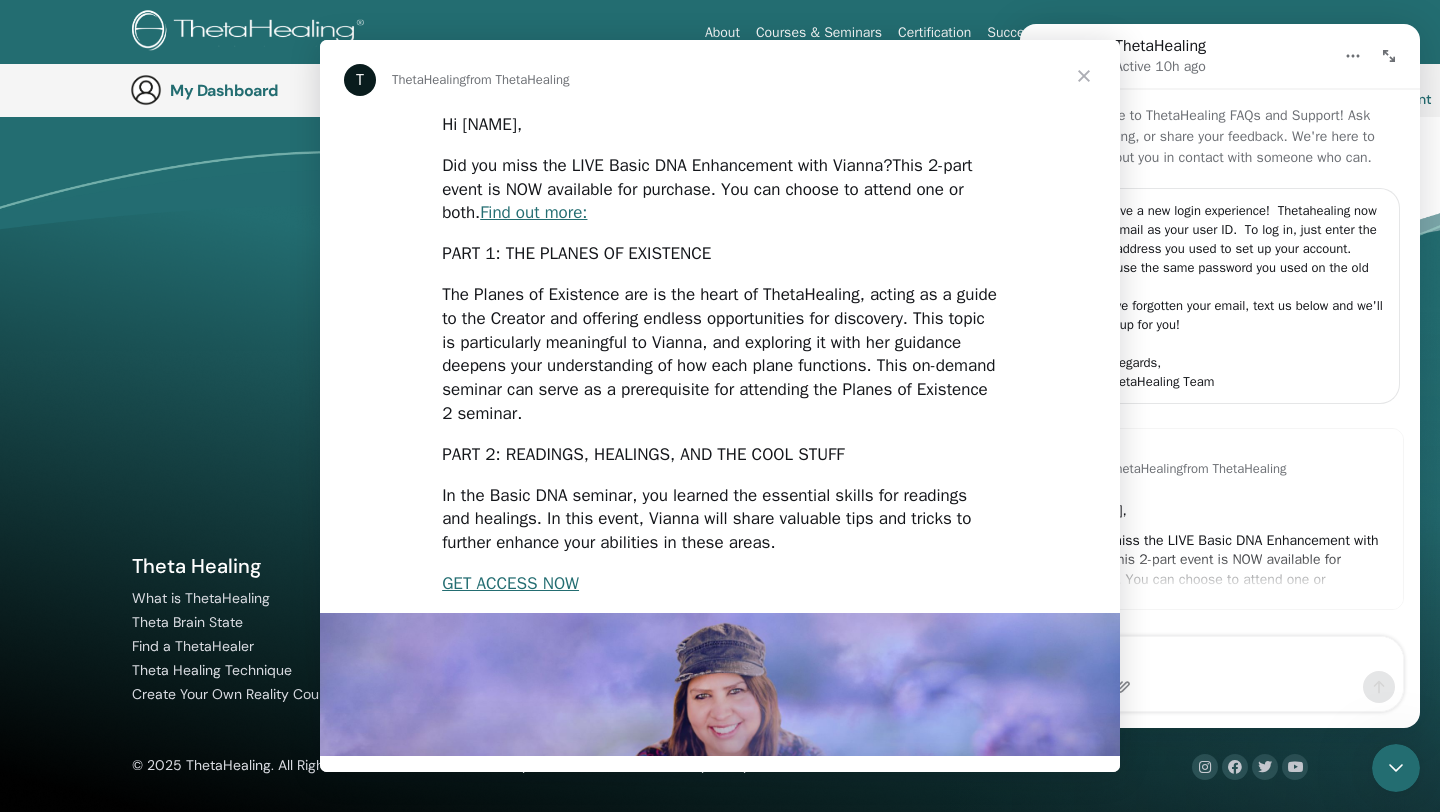 scroll, scrollTop: 0, scrollLeft: 0, axis: both 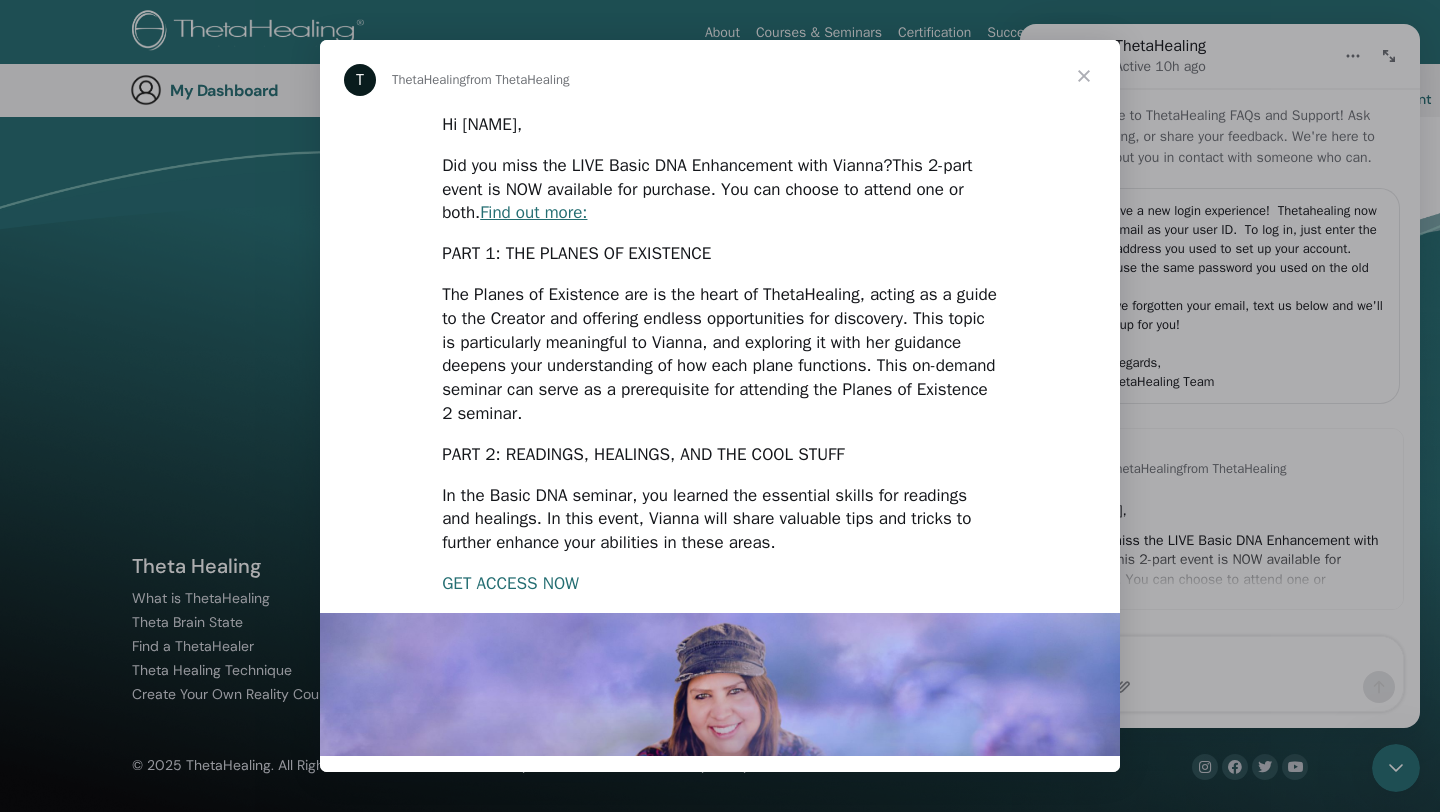 click on "GET ACCESS NOW" at bounding box center (510, 583) 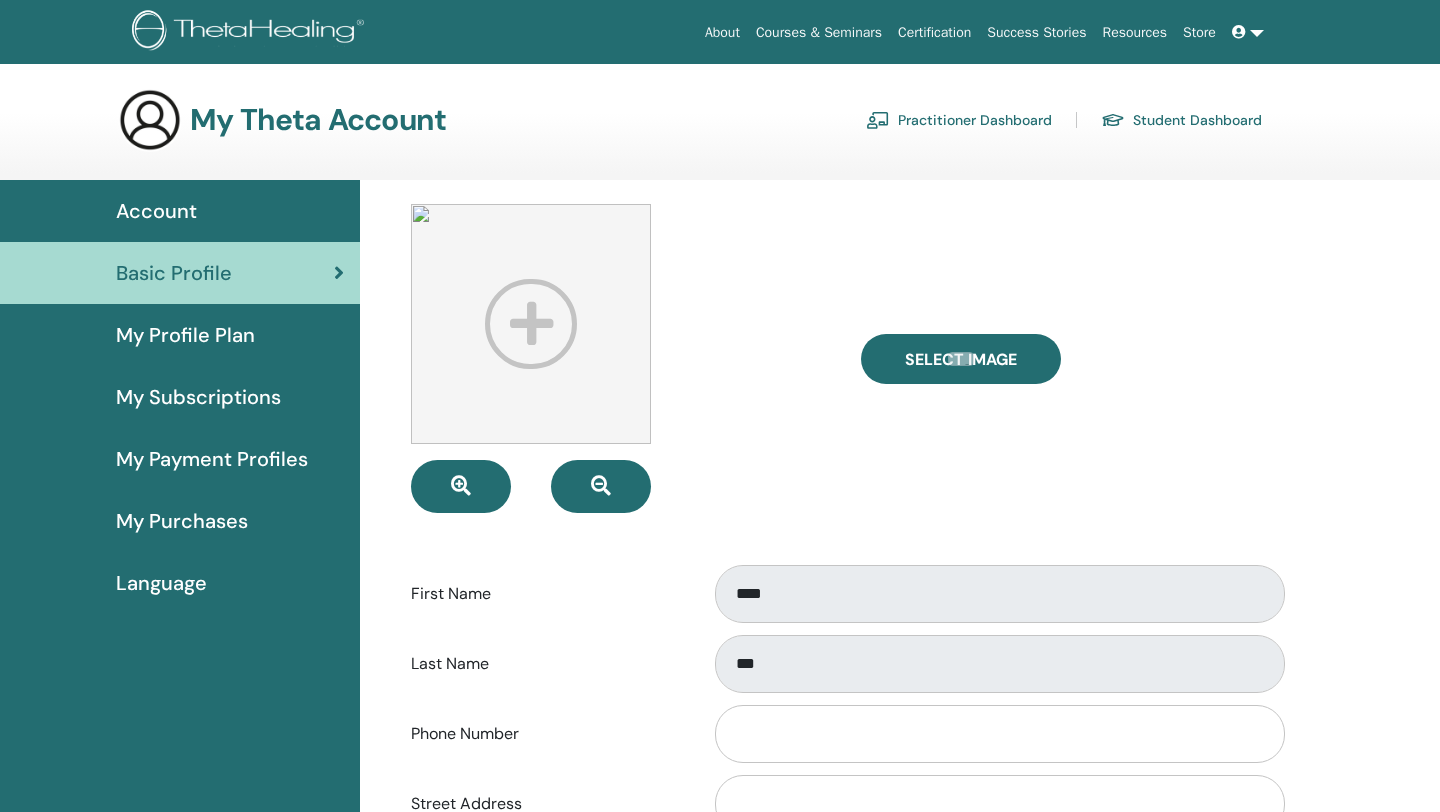 click on "About
Courses & Seminars
Certification
Success Stories
Resources
Store" at bounding box center (720, 32) 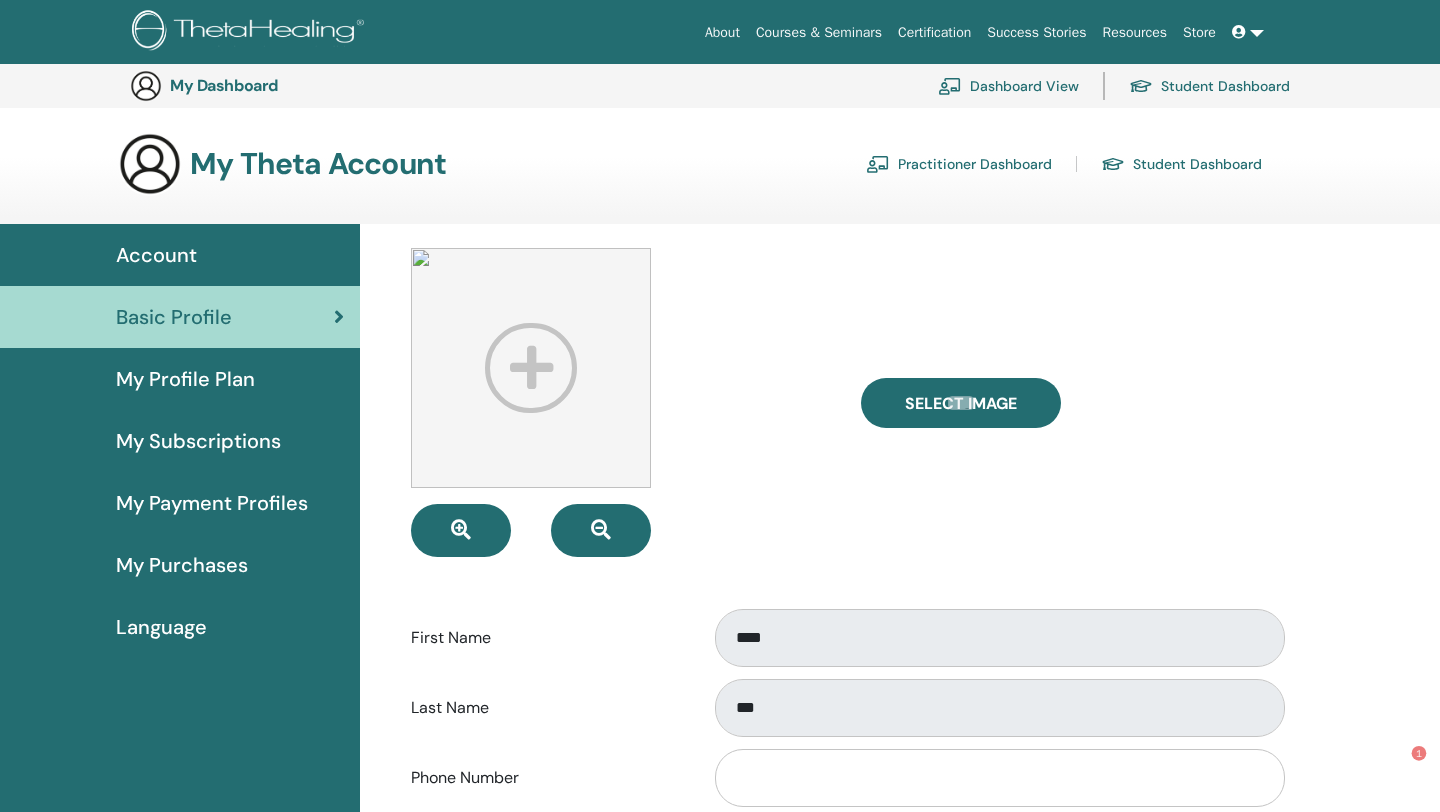 scroll, scrollTop: 769, scrollLeft: 0, axis: vertical 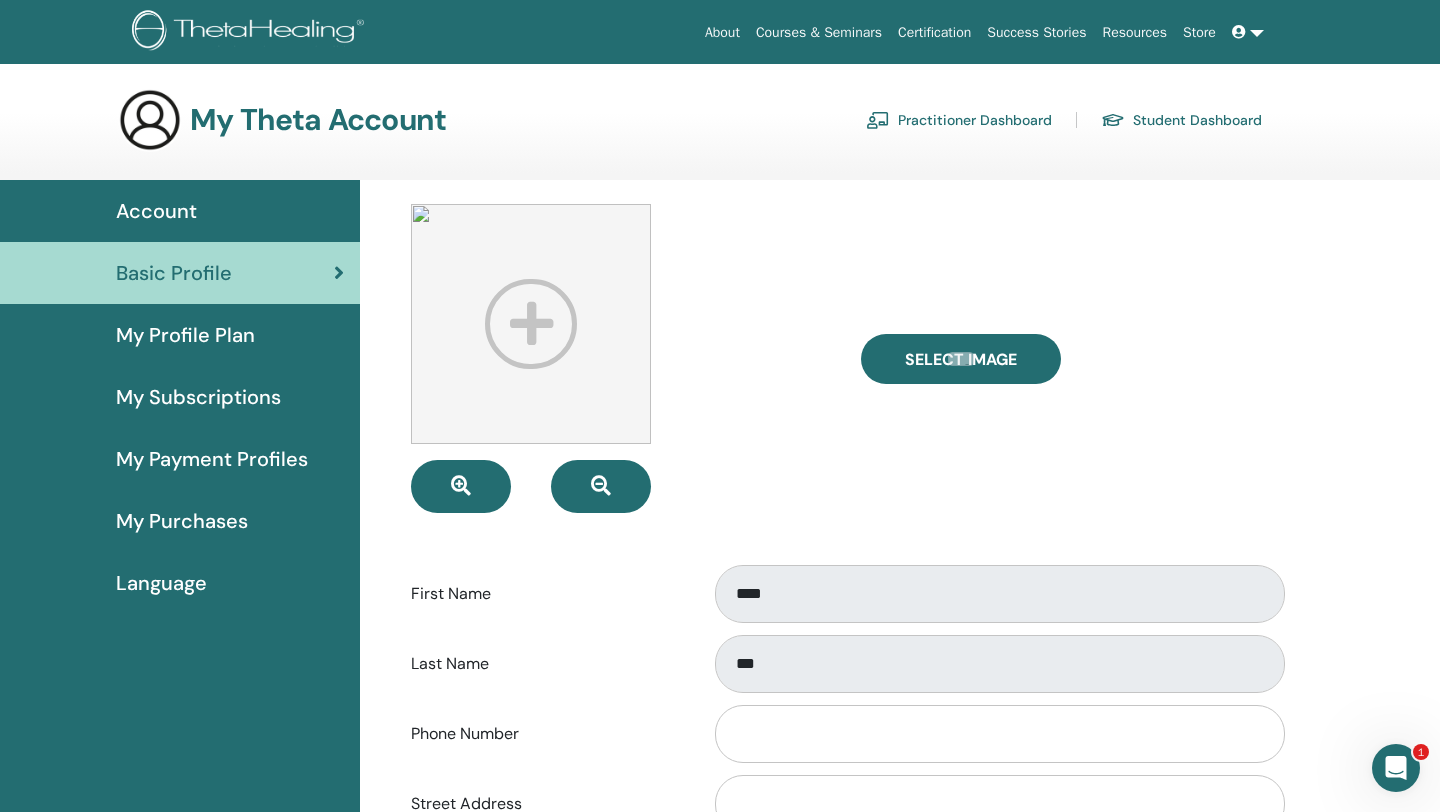 click on "My Payment Profiles" at bounding box center [212, 459] 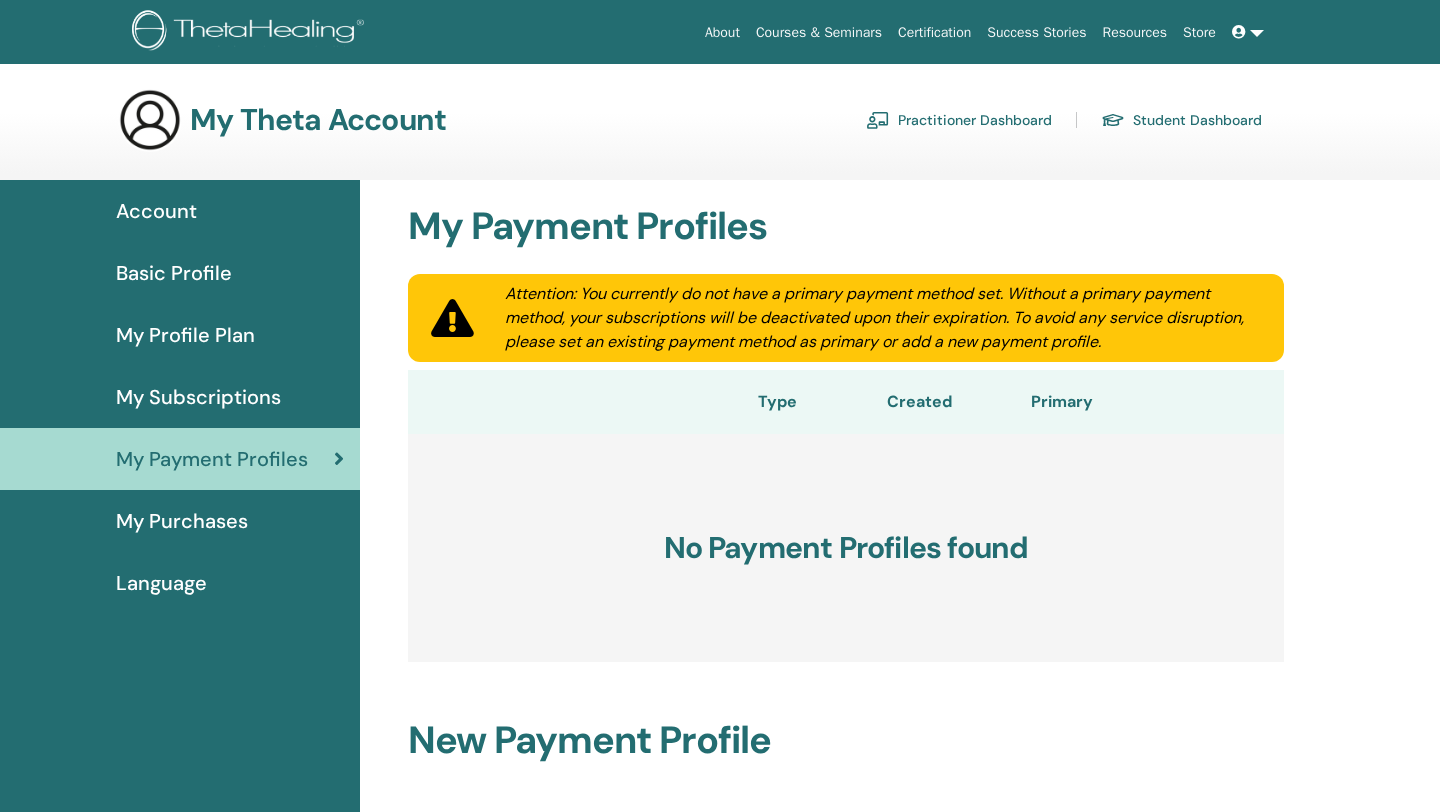 scroll, scrollTop: 0, scrollLeft: 0, axis: both 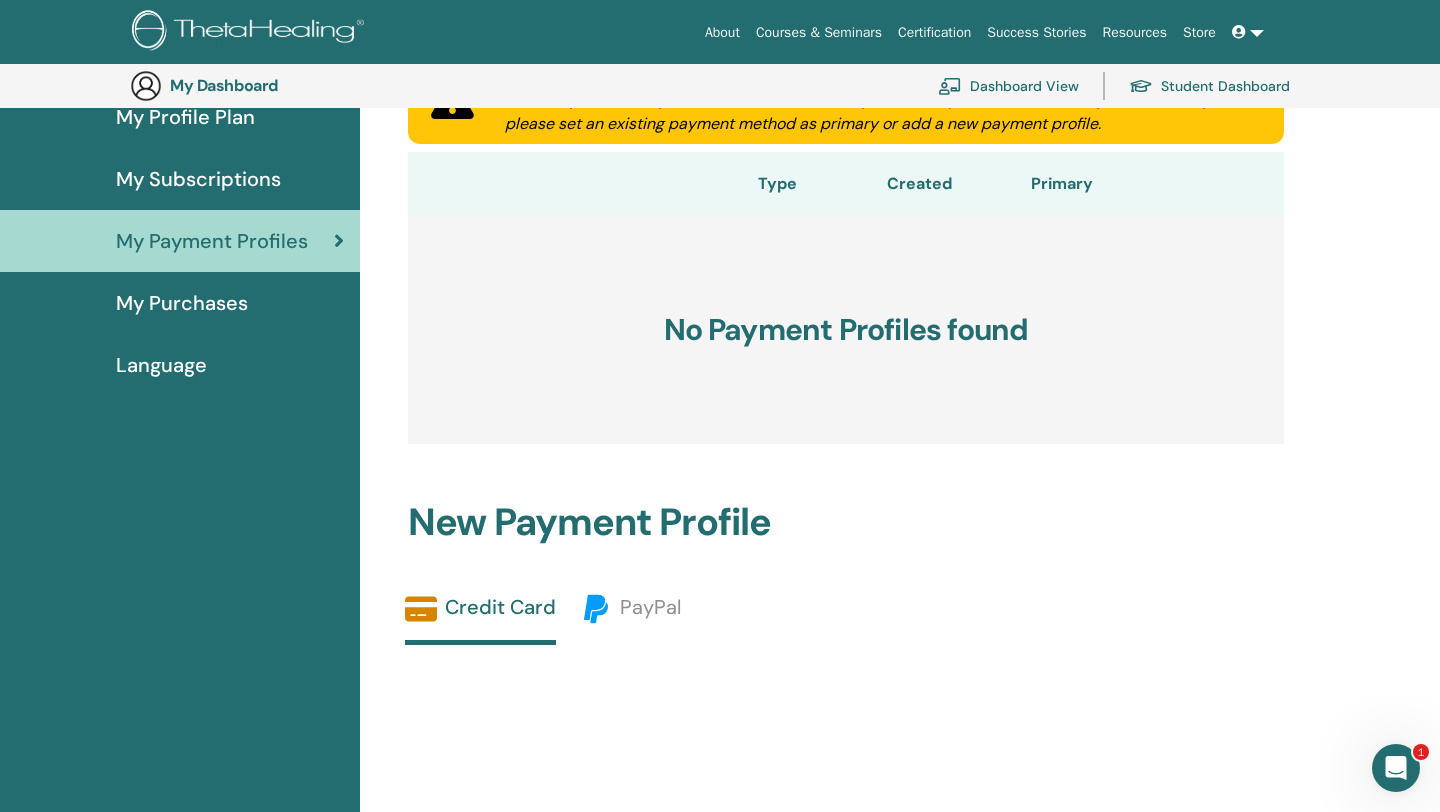 click on "My Purchases" at bounding box center [182, 303] 